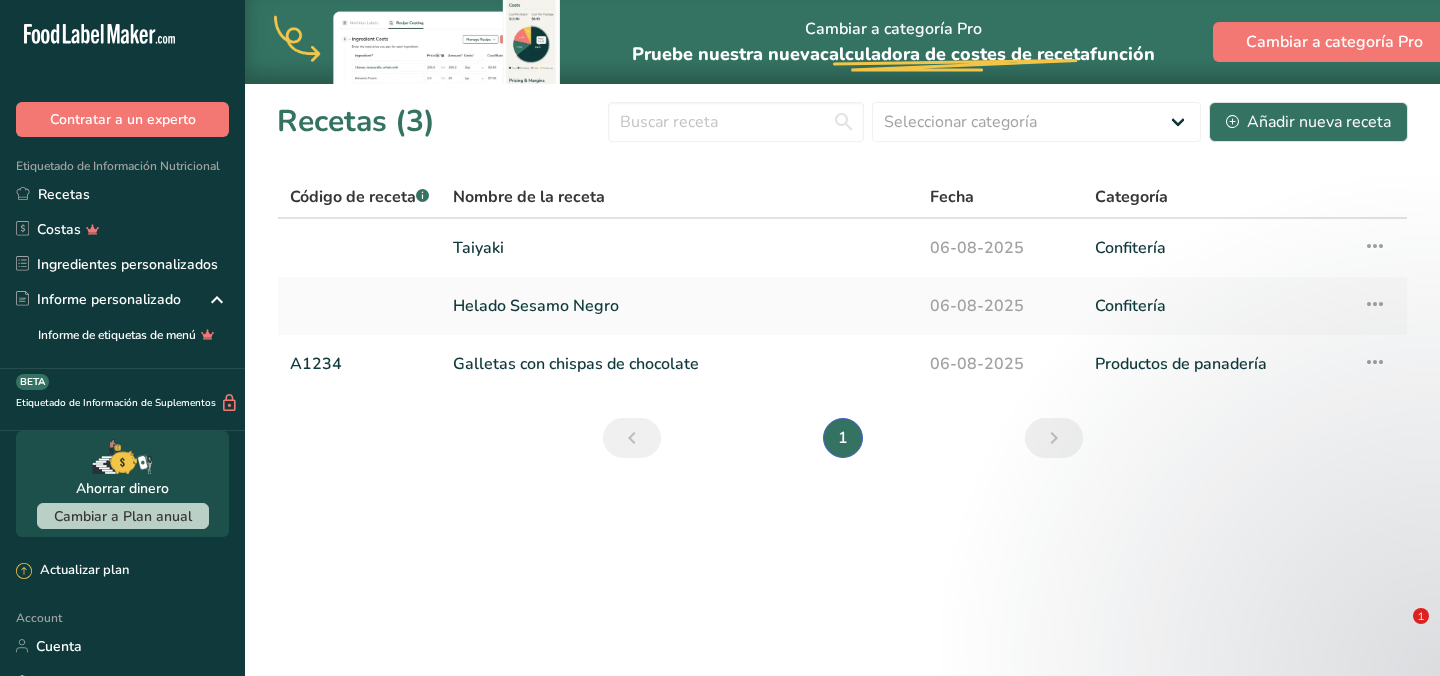scroll, scrollTop: 0, scrollLeft: 0, axis: both 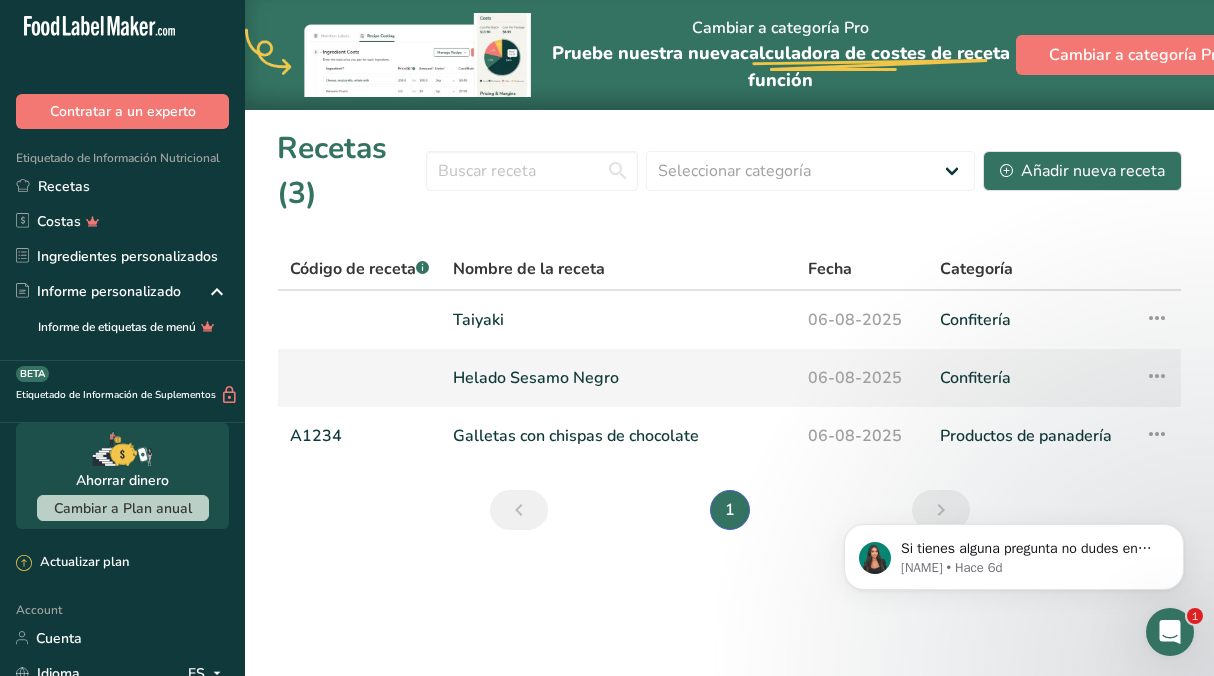click on "Helado Sesamo Negro" at bounding box center (618, 378) 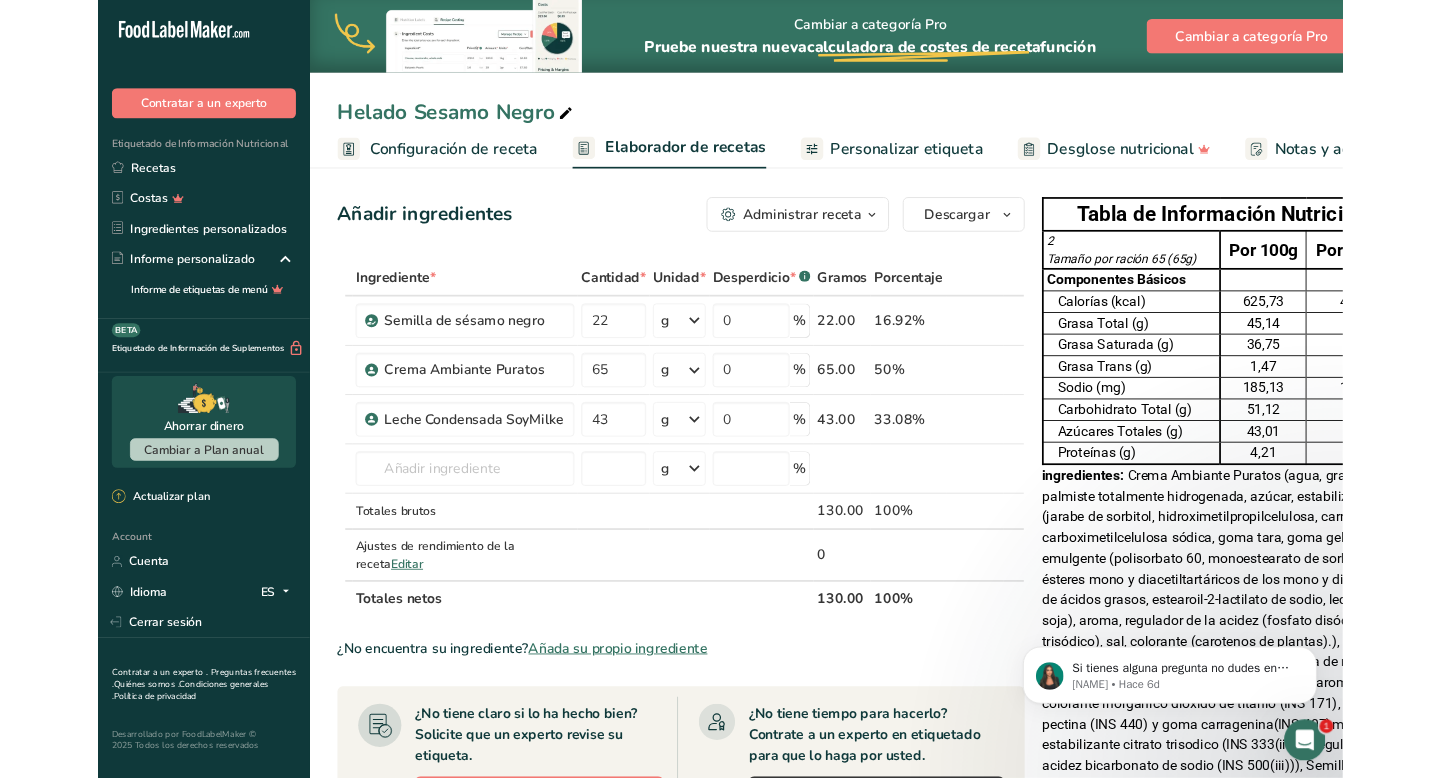 scroll, scrollTop: 0, scrollLeft: 0, axis: both 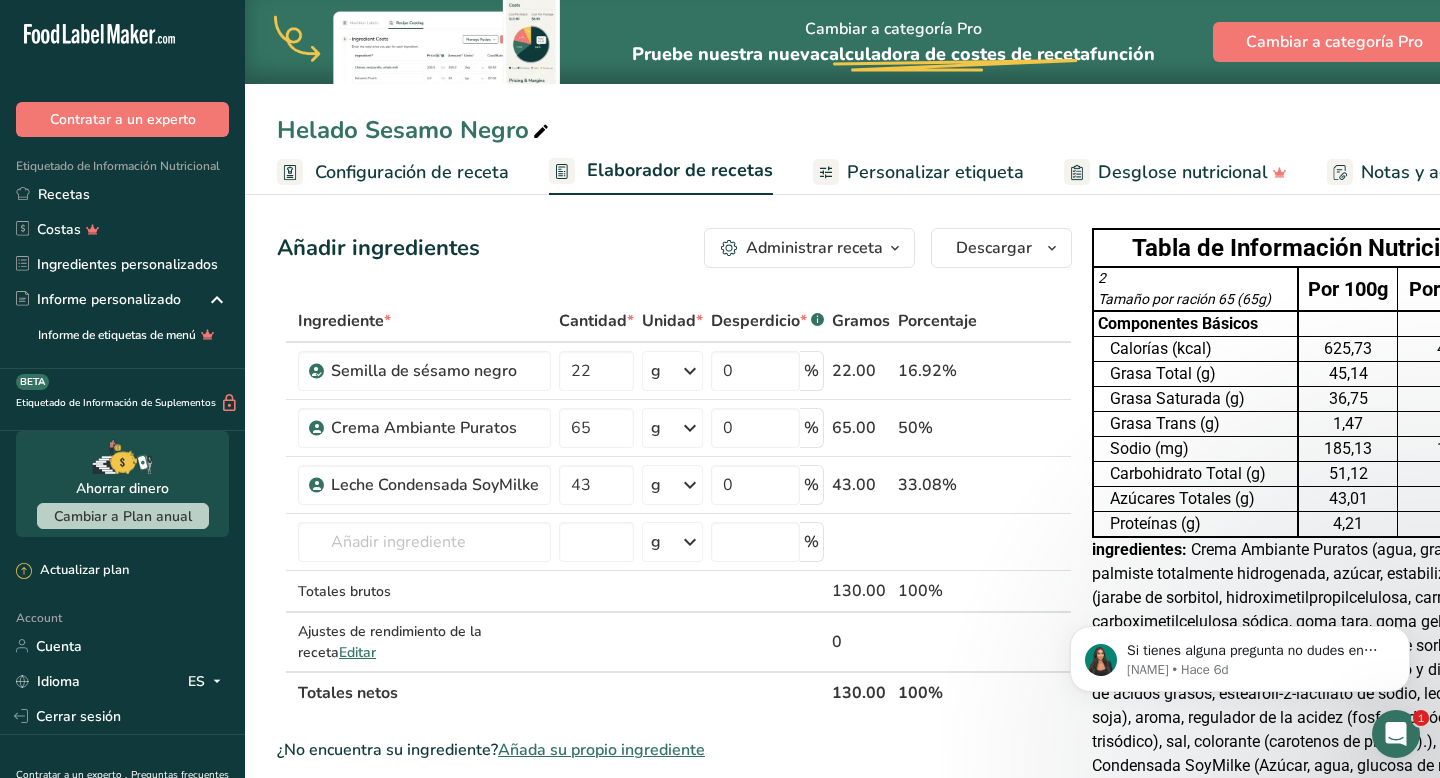 click on "Personalizar etiqueta" at bounding box center (935, 172) 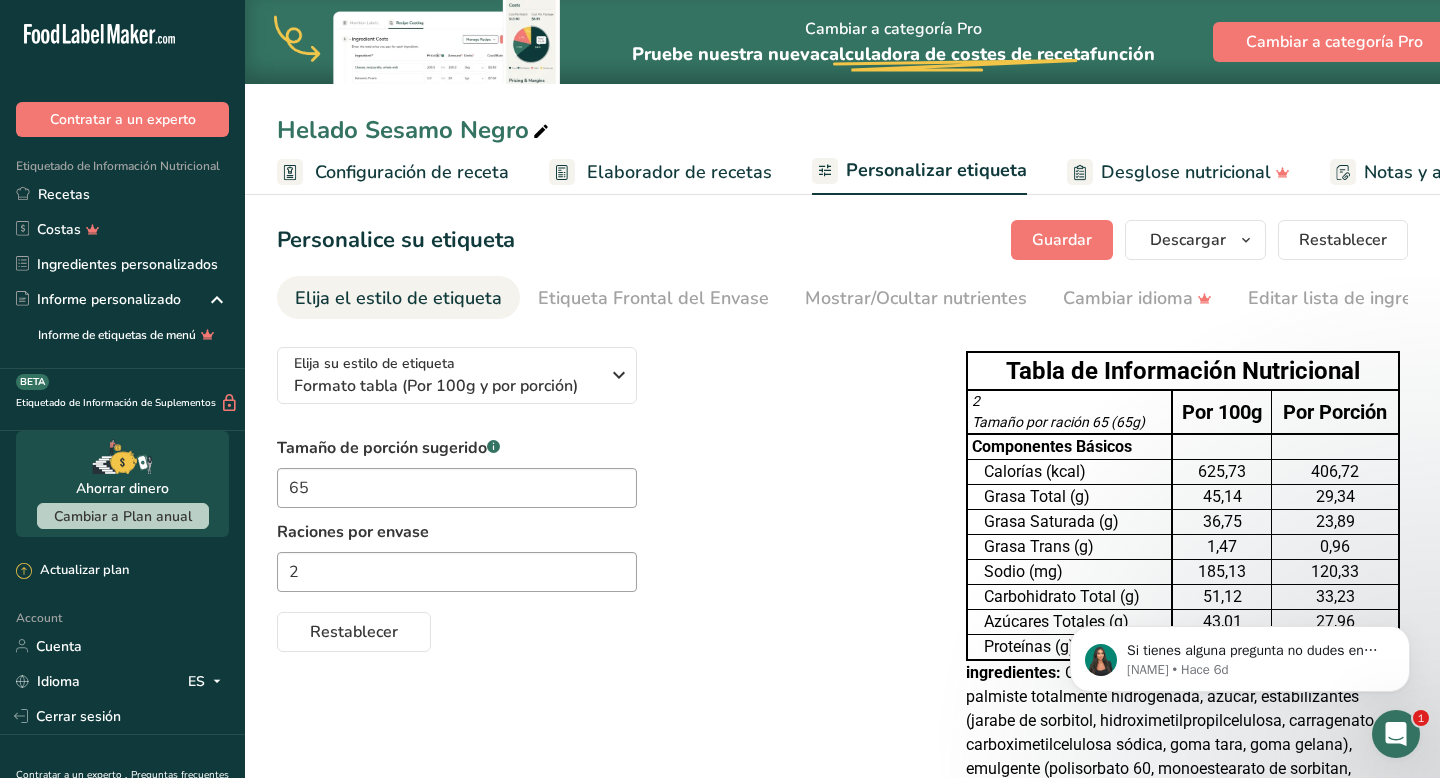 scroll, scrollTop: 0, scrollLeft: 342, axis: horizontal 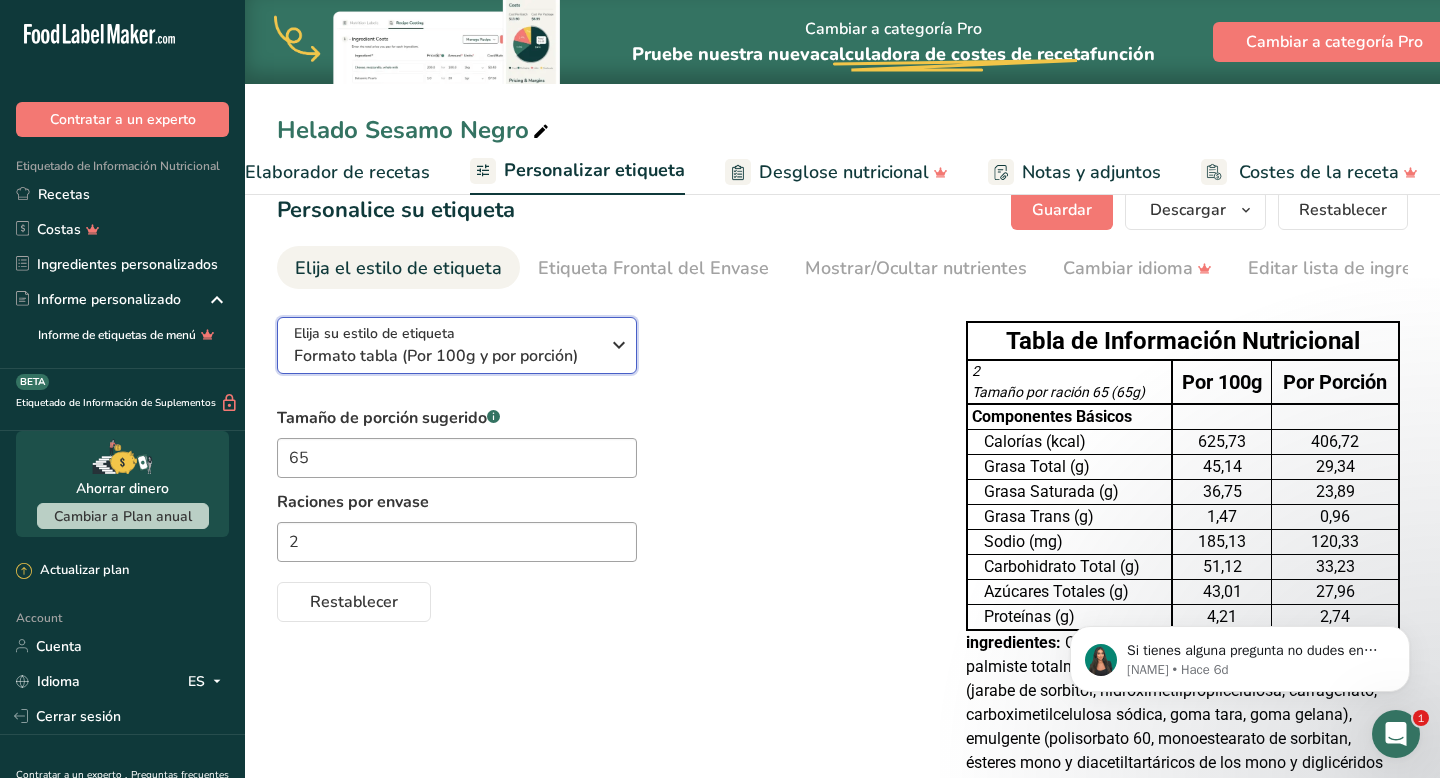 click on "Formato tabla (Por 100g y por porción)" at bounding box center (446, 356) 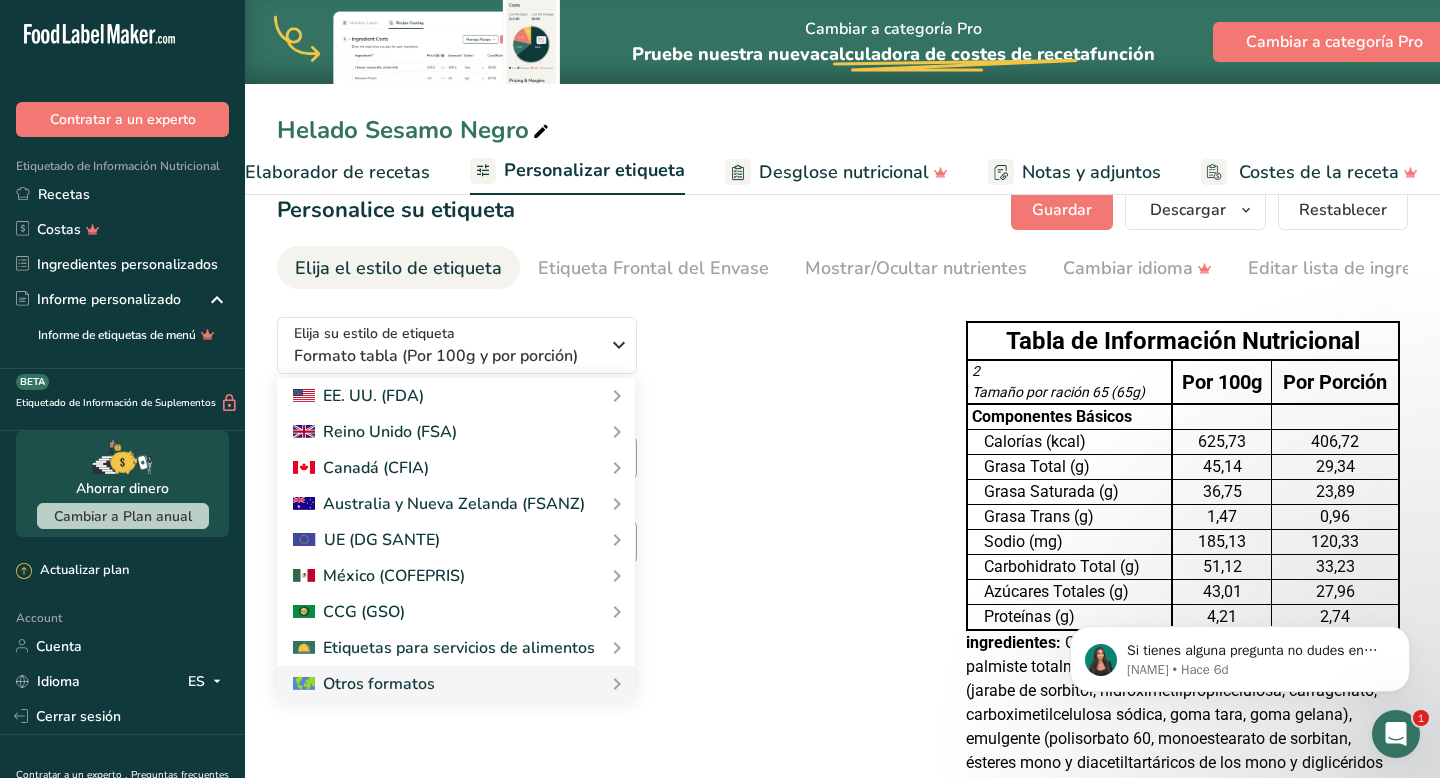 click on "Elija su estilo de etiqueta
Formato tabla (Por 100g y por porción)
EE. UU. (FDA)
Etiqueta estándar FDA
Etiqueta tabular FDA
Etiqueta lineal FDA
Etiqueta simplificada FDA
Etiqueta FDA de dos columnas (Por porción/Por envase)
Etiqueta FDA de dos columnas (Tal como se vende/Tal como se prepara)
Etiqueta estándar FDA agregada
Etiqueta estándar FDA con micronutrientes listados lado a lado
Reino Unido (FSA)
Etiqueta obligatoria del Reino Unido "Parte trasera del envase"
Etiqueta de semáforo del Reino Unido "Parte frontal del envase"
Canadá (CFIA)" at bounding box center (601, 461) 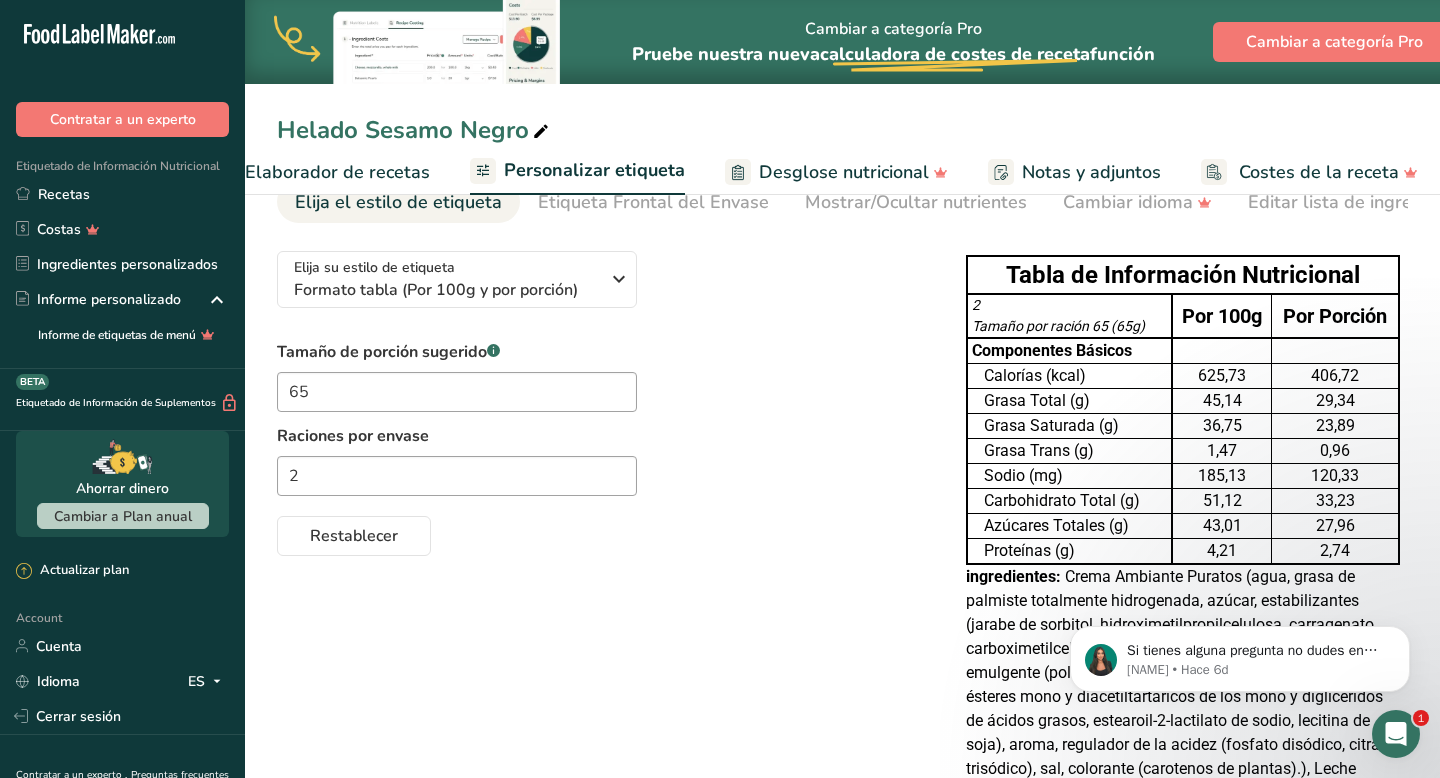 scroll, scrollTop: 0, scrollLeft: 0, axis: both 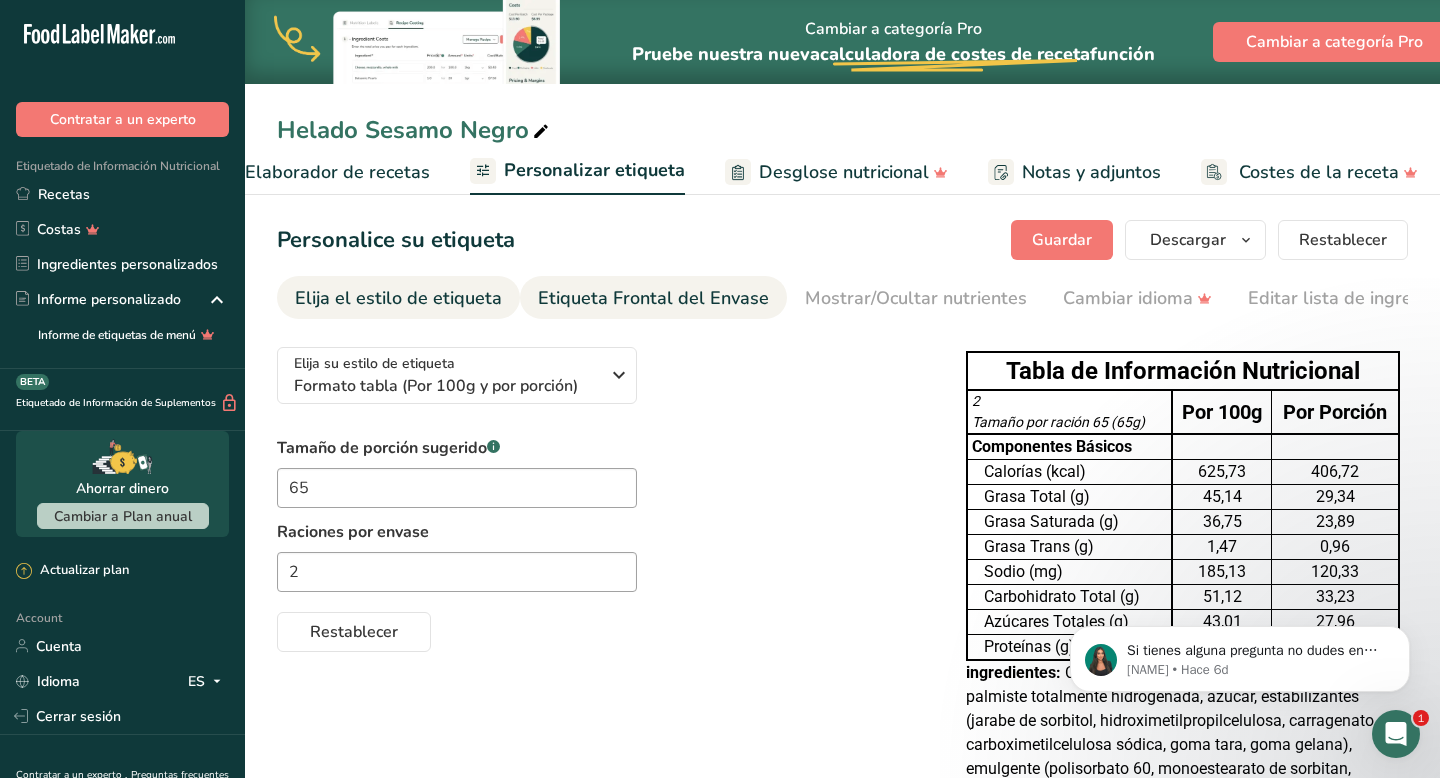 click on "Etiqueta Frontal del Envase" at bounding box center [653, 298] 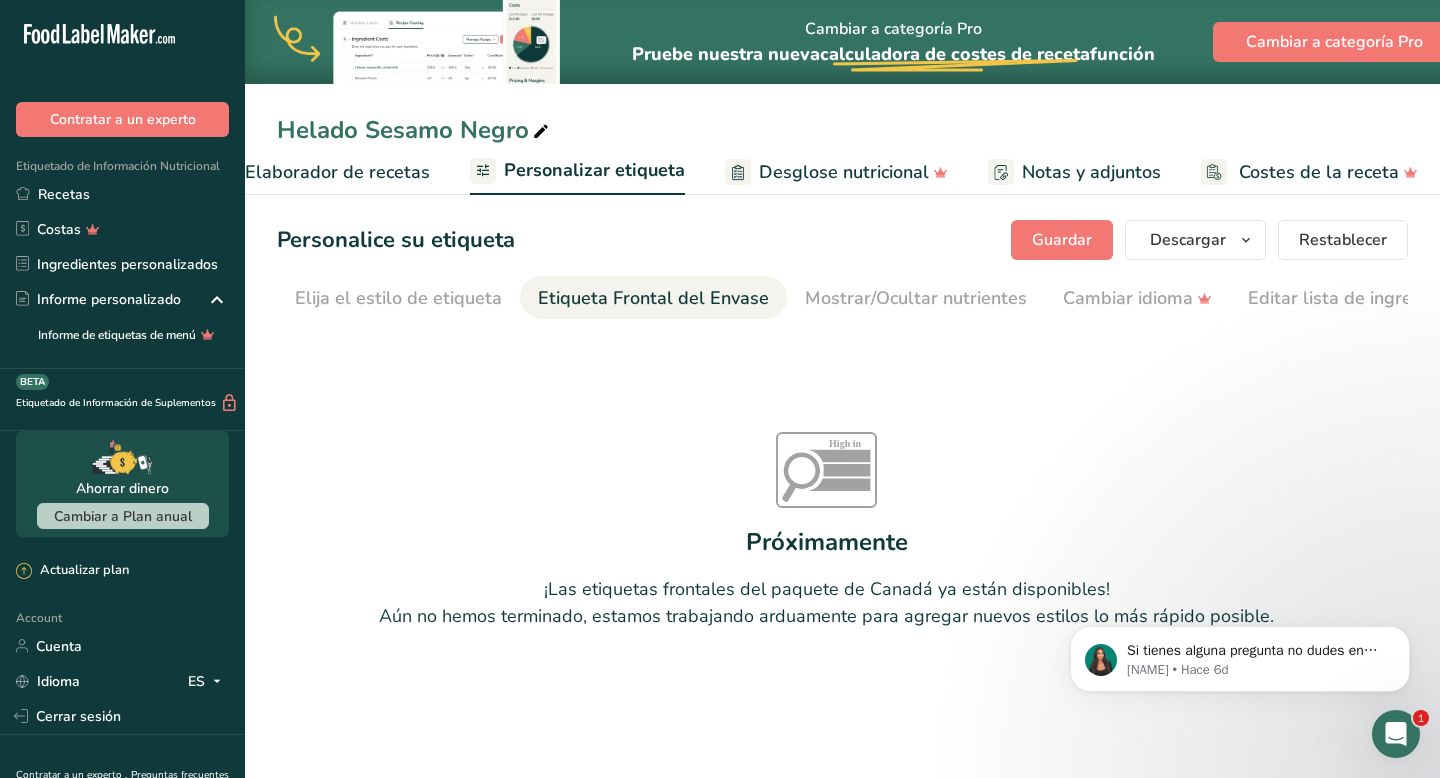 scroll, scrollTop: 0, scrollLeft: 238, axis: horizontal 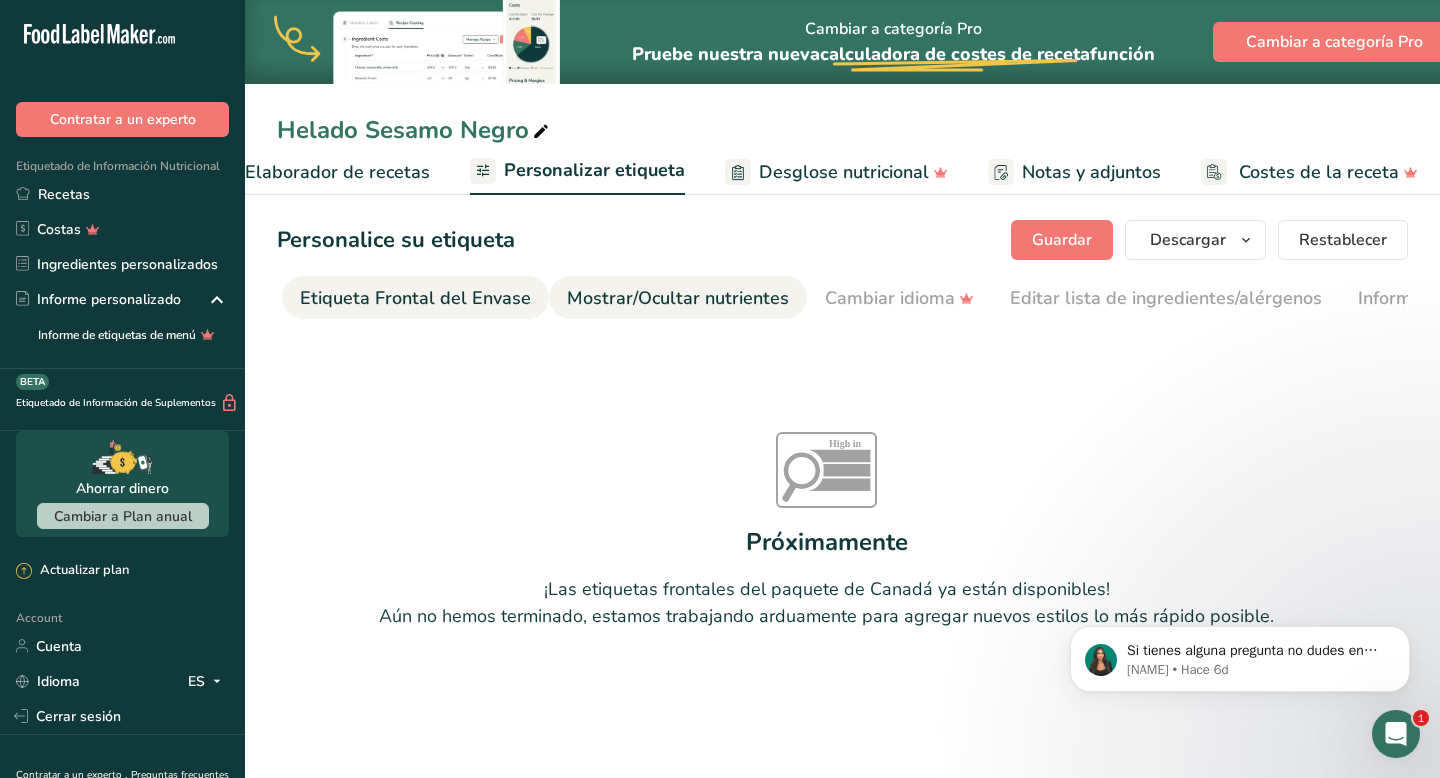 click on "Mostrar/Ocultar nutrientes" at bounding box center (678, 298) 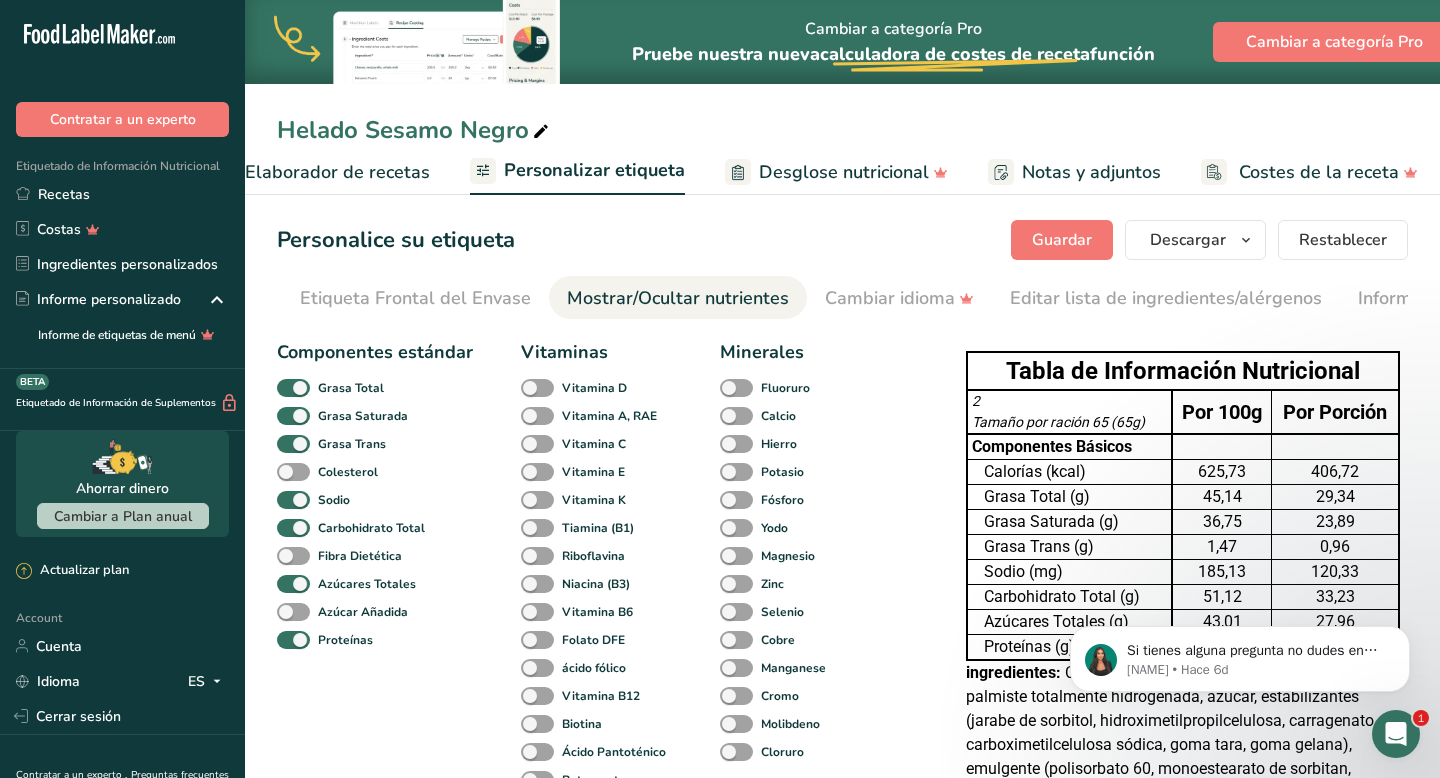scroll, scrollTop: 0, scrollLeft: 447, axis: horizontal 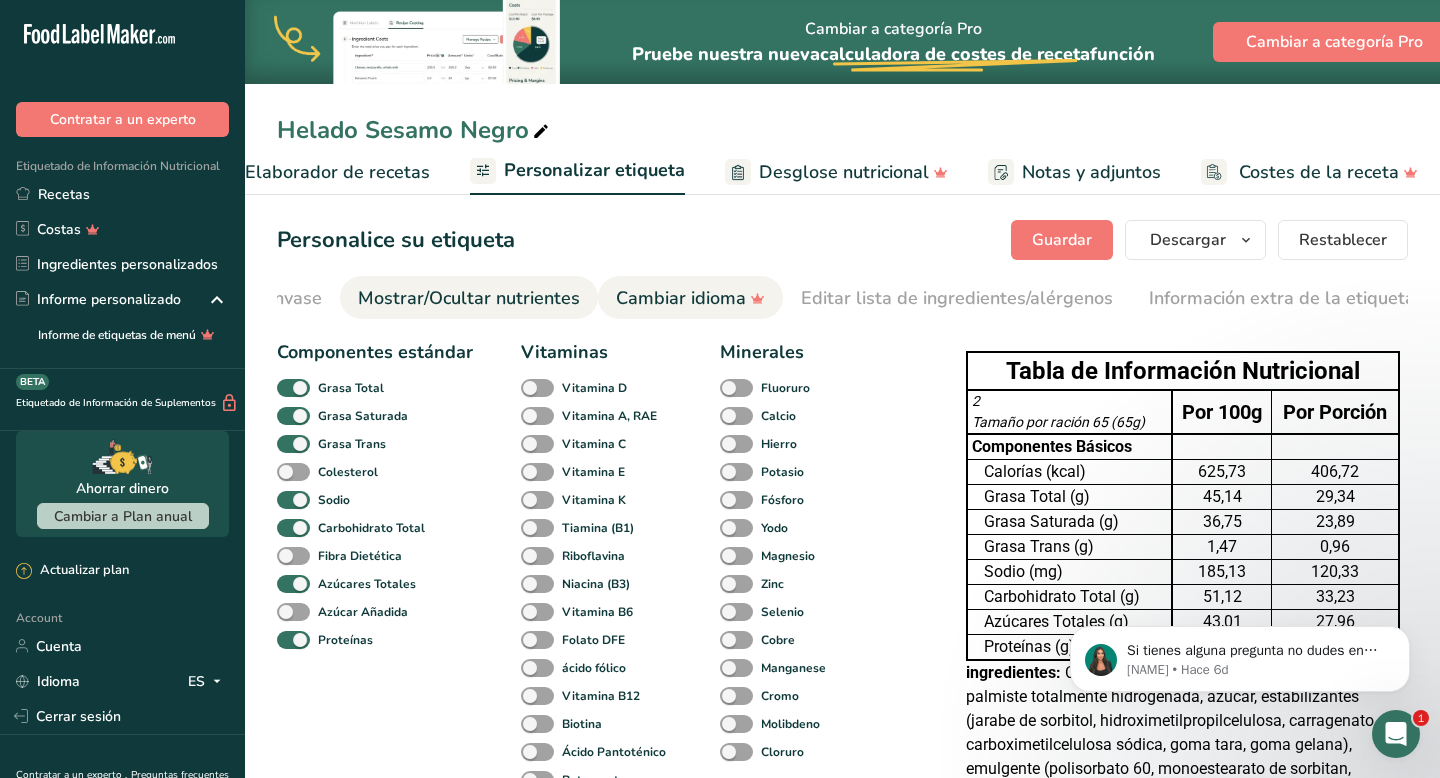 click on "Cambiar idioma" at bounding box center [690, 298] 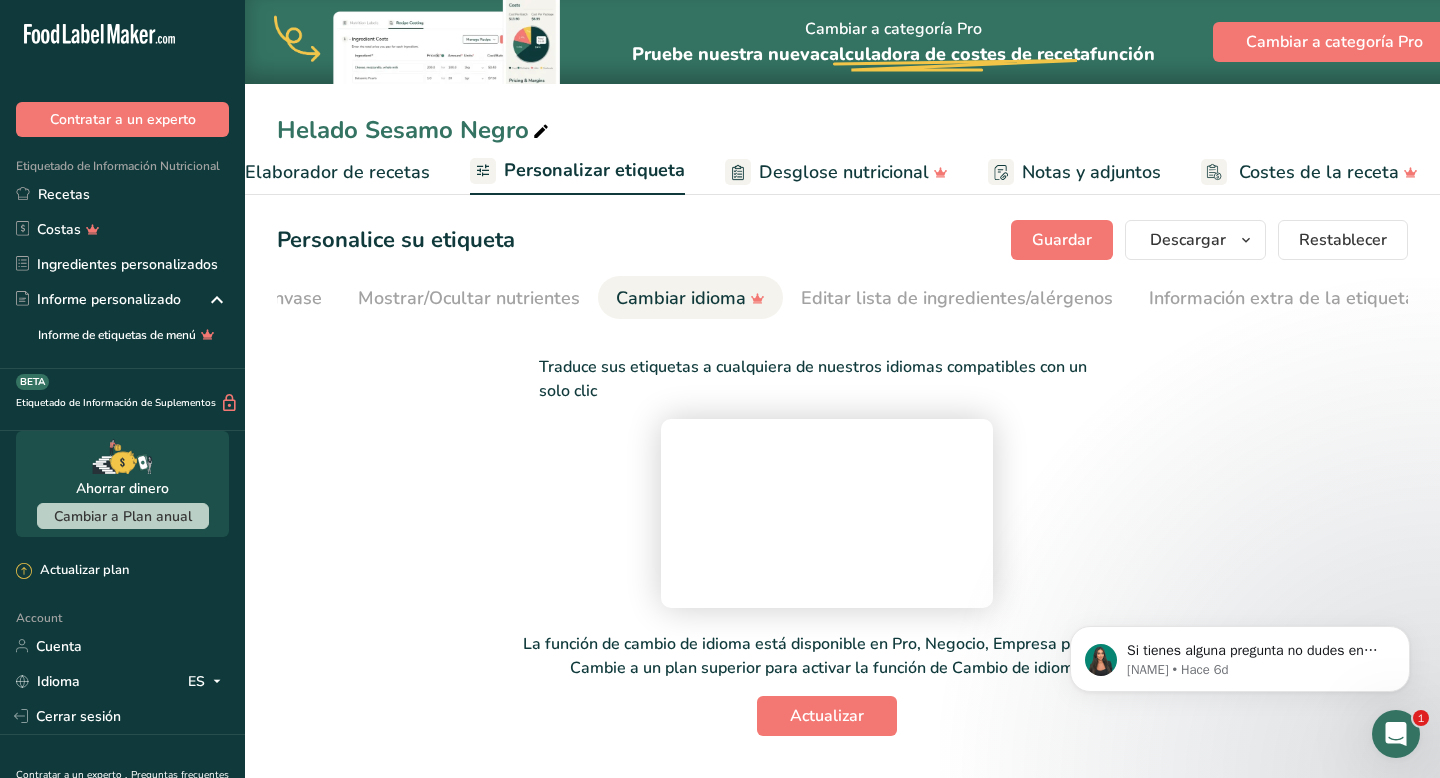 scroll, scrollTop: 0, scrollLeft: 0, axis: both 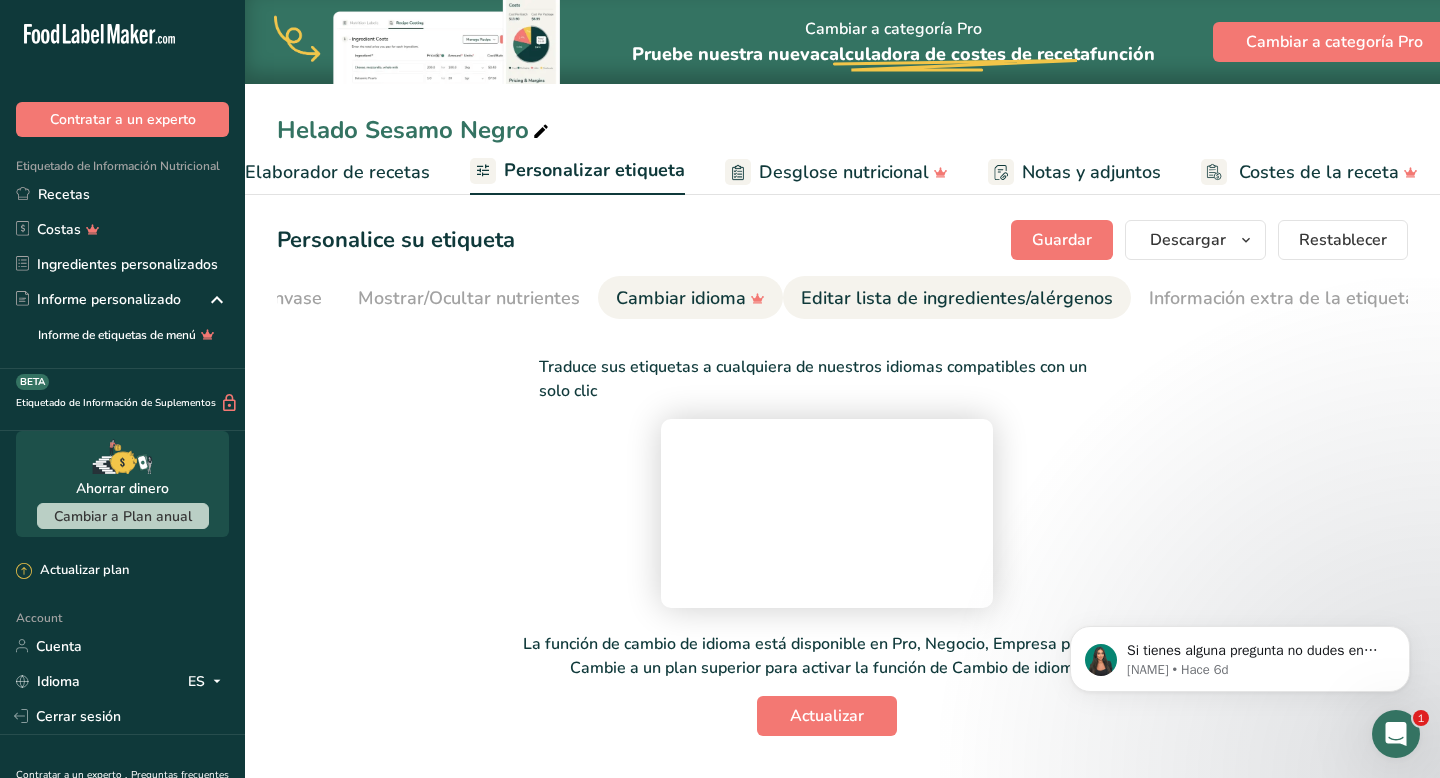 click on "Editar lista de ingredientes/alérgenos" at bounding box center [957, 298] 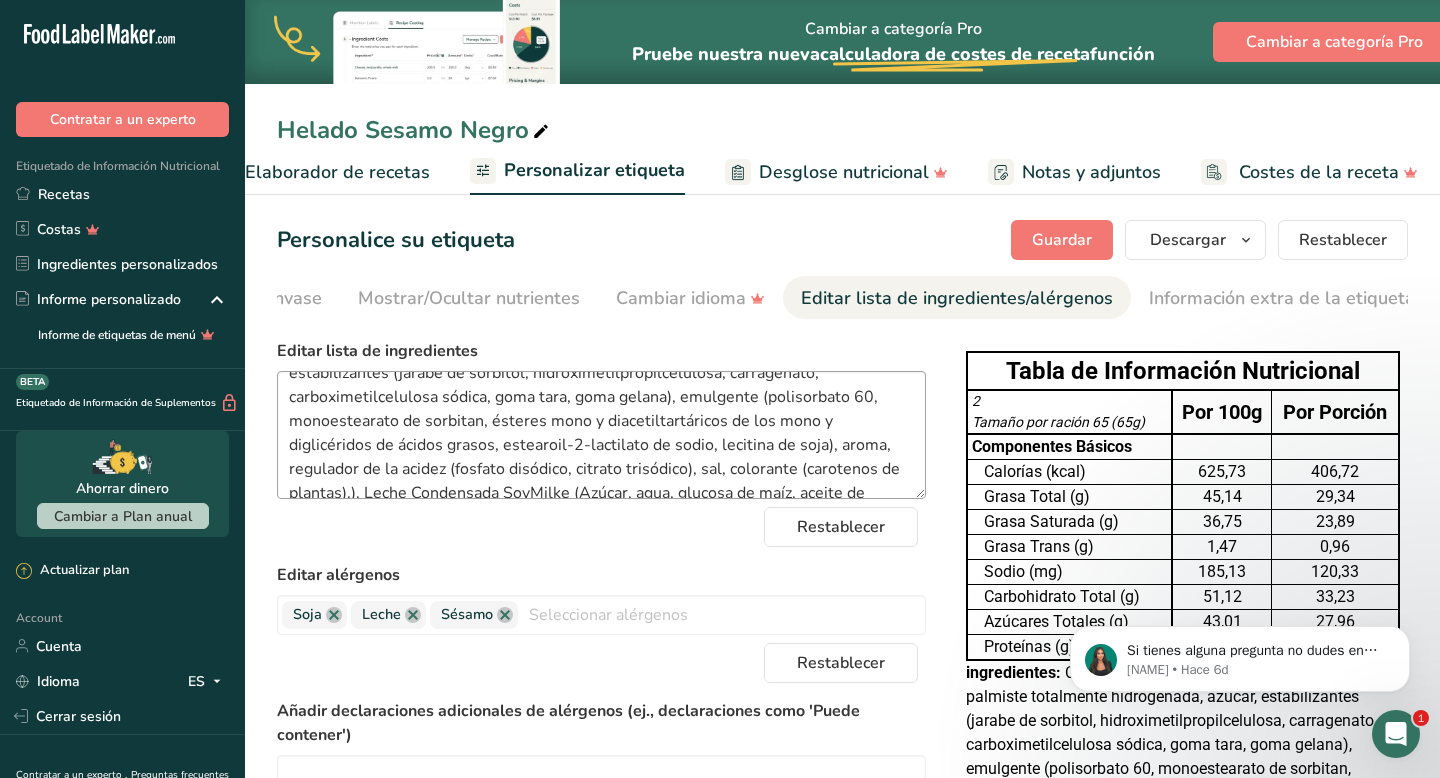 scroll, scrollTop: 0, scrollLeft: 0, axis: both 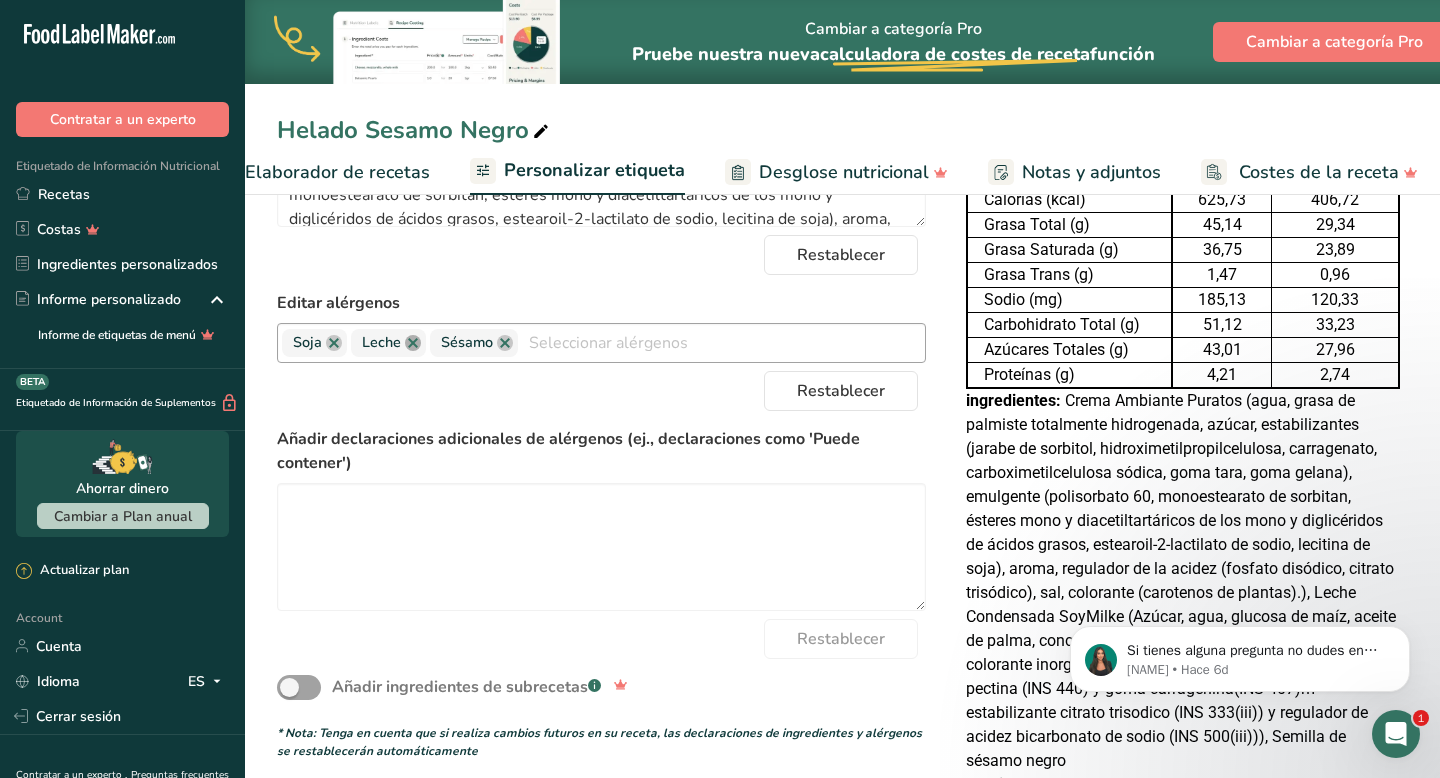 click at bounding box center (413, 343) 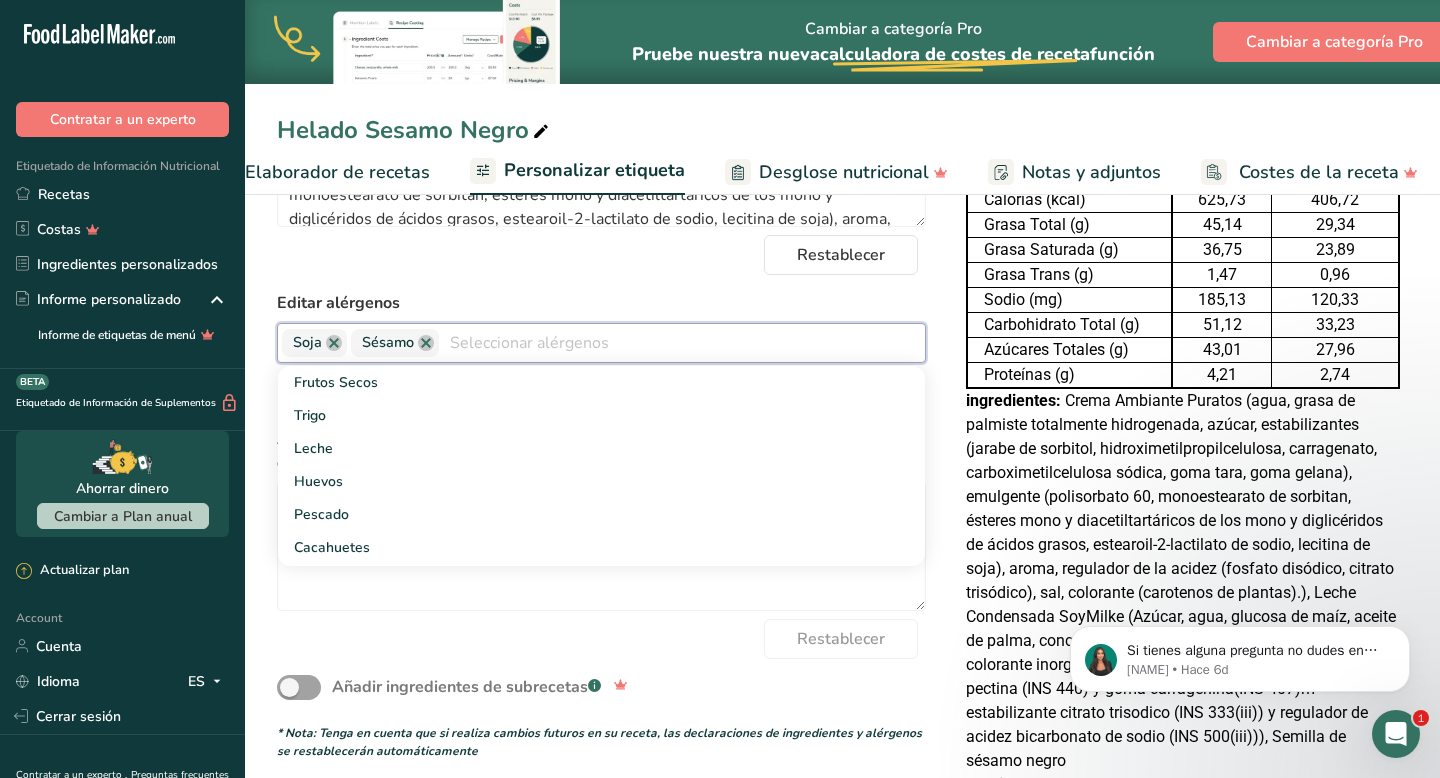 click on "Editar lista de ingredientes Crema Ambiante Puratos (agua, grasa de palmiste totalmente hidrogenada, azúcar, estabilizantes (jarabe de sorbitol, hidroximetilpropilcelulosa, carragenato, carboximetilcelulosa sódica, goma tara, goma gelana), emulgente (polisorbato 60, monoestearato de sorbitan, ésteres mono y diacetiltartáricos de los mono y diglicéridos de ácidos grasos, estearoil-2-lactilato de sodio, lecitina de soja), aroma, regulador de la acidez (fosfato disódico, citrato trisódico), sal, colorante (carotenos de plantas).), Leche Condensada SoyMilke (Azúcar, agua, glucosa de maíz, aceite de palma, concentrado de soya, sal refinada, aromatizante, colorante inorganico dioxido de titanio (INS 171), espesante pectina (INS 440) y goma carragenina(INS 407)m estabilizante citrato trisodico (INS 333(iii)) y regulador de acidez bicarbonato de sodio (INS 500(iii))), Semilla de sésamo negro
Restablecer
Editar alérgenos
Soja
Sésamo" at bounding box center [601, 413] 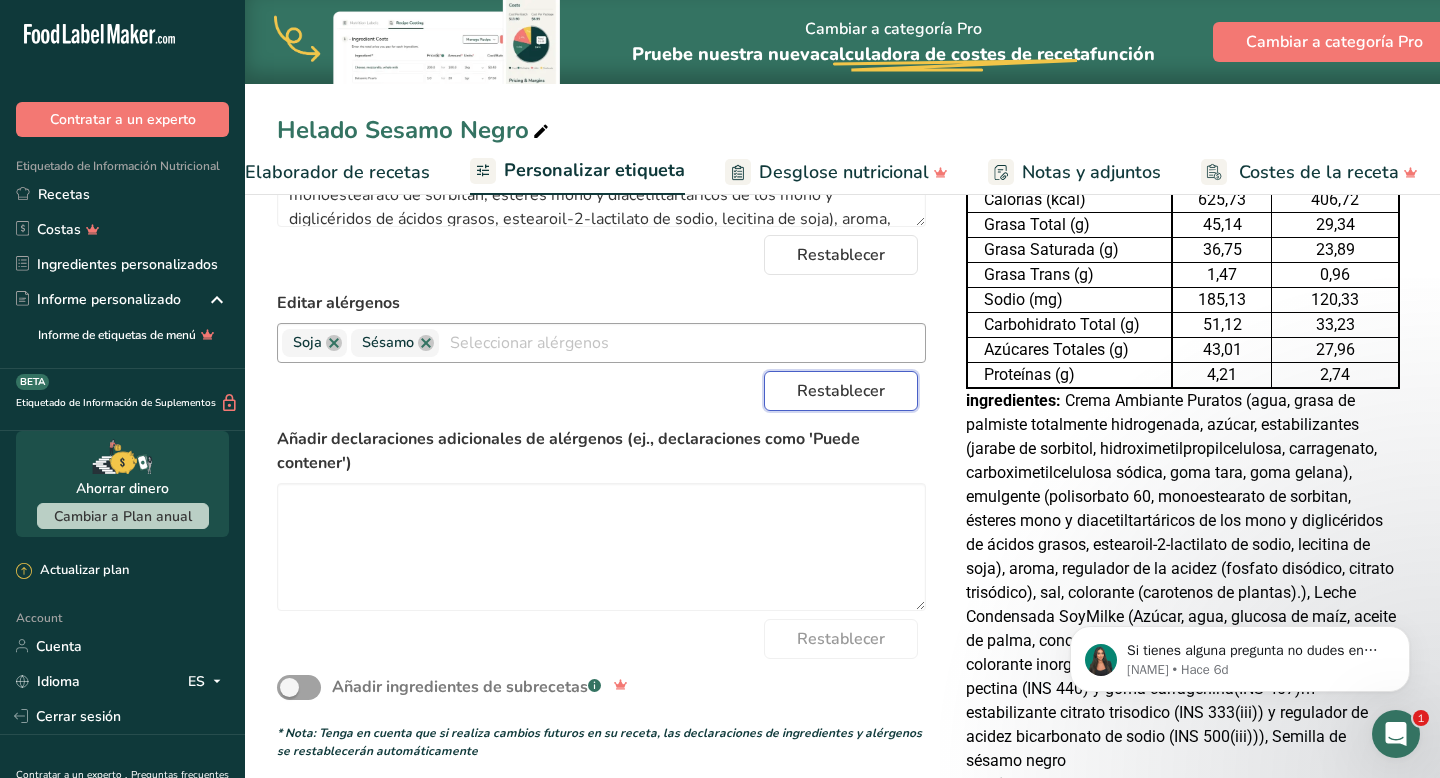 click on "Restablecer" at bounding box center [841, 391] 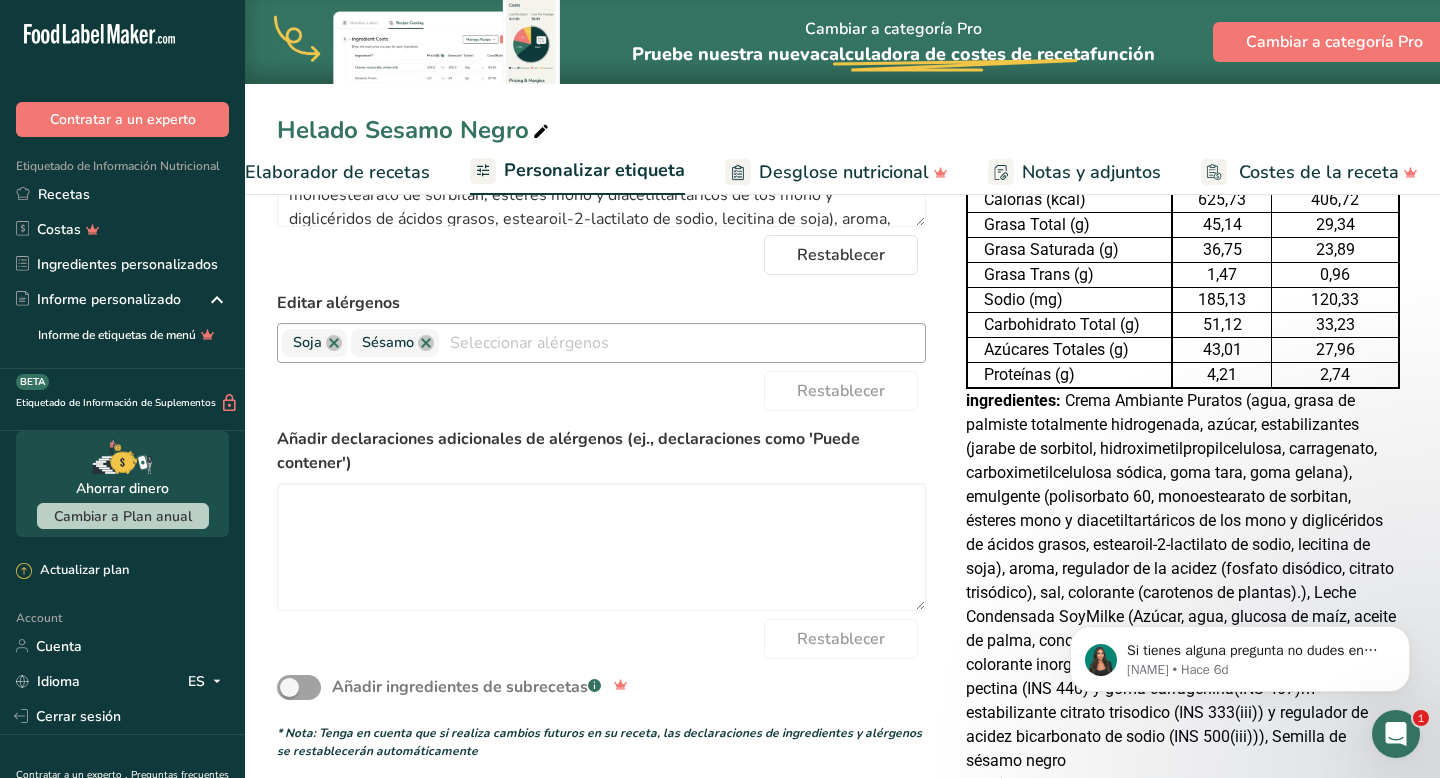 scroll, scrollTop: 348, scrollLeft: 0, axis: vertical 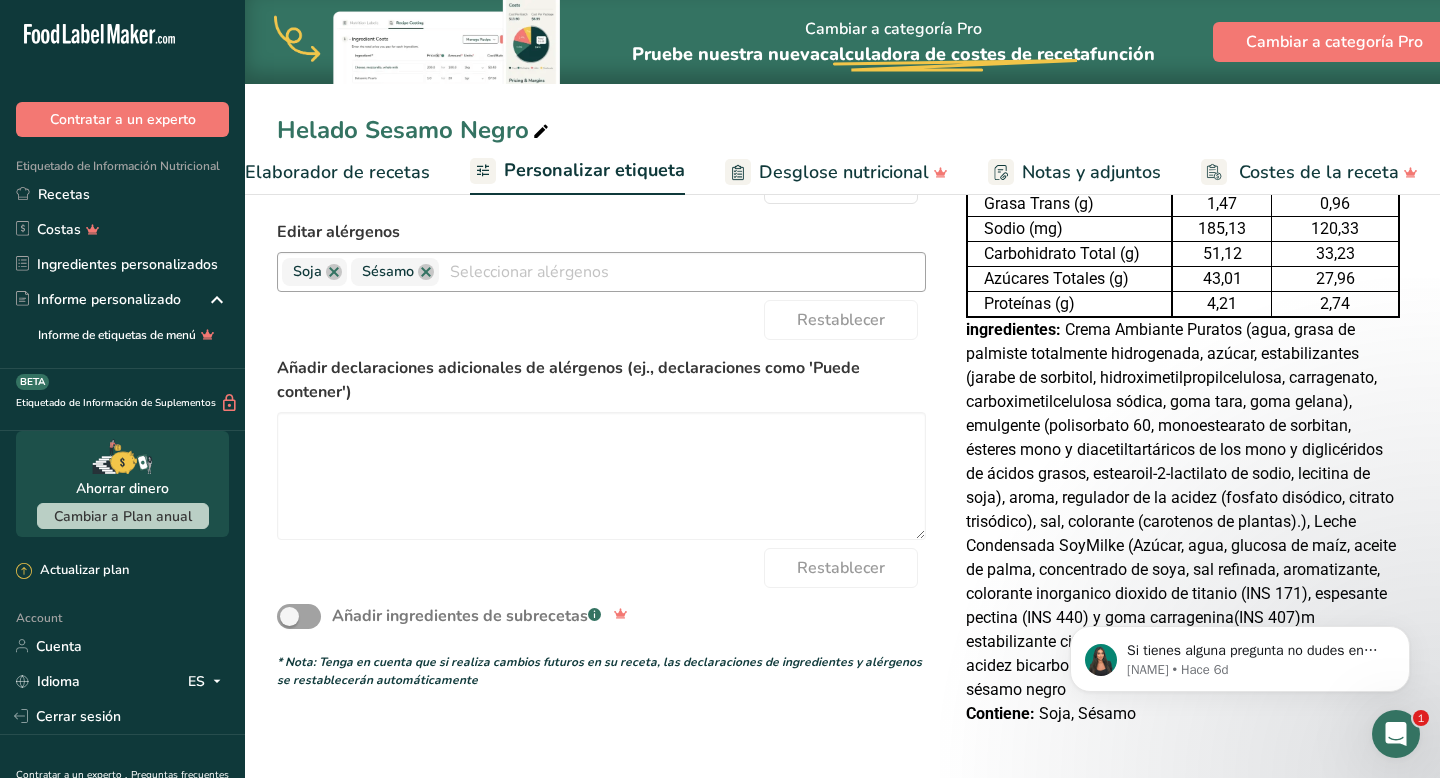 click at bounding box center [682, 271] 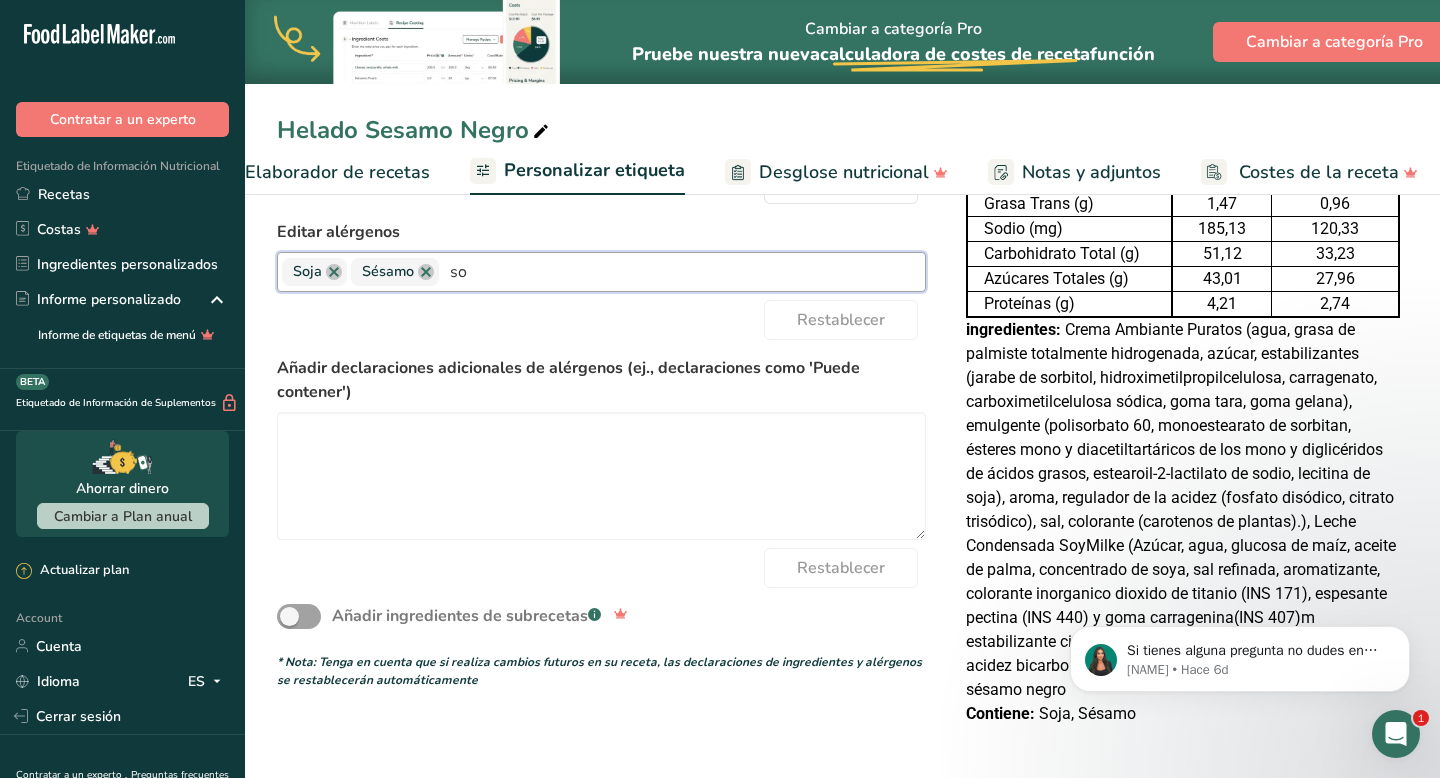 type on "s" 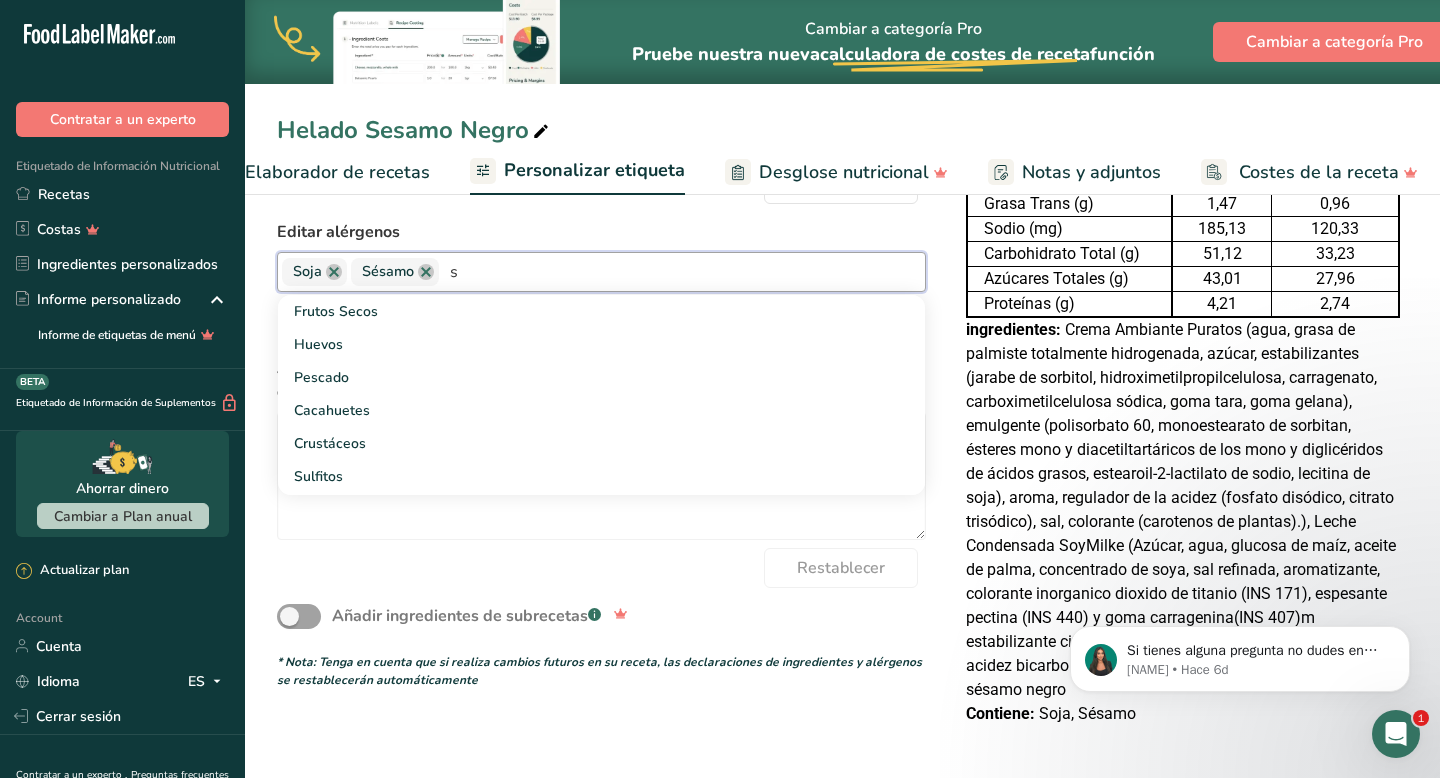type 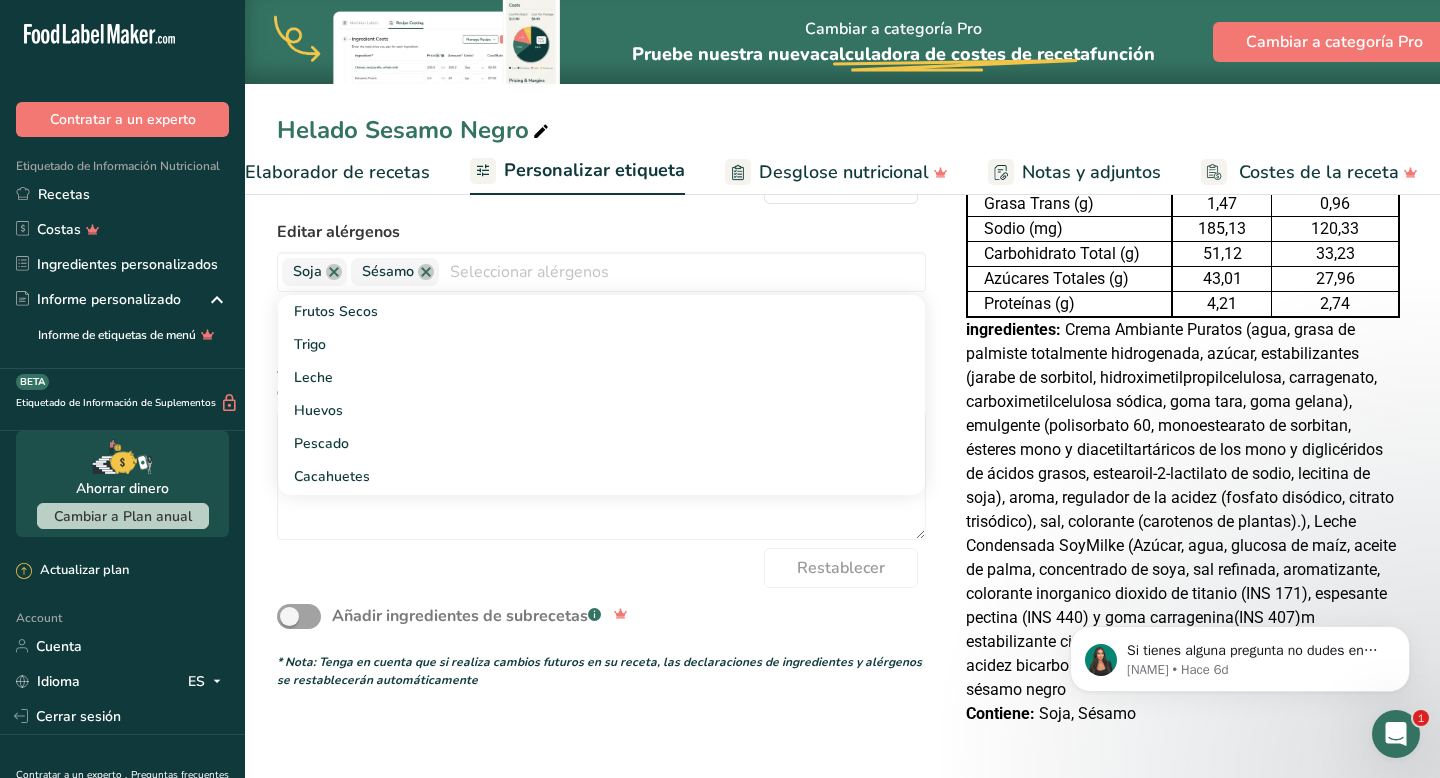 click on "Elija su estilo de etiqueta
Formato tabla (Por 100g y por porción)
EE. UU. (FDA)
Etiqueta estándar FDA
Etiqueta tabular FDA
Etiqueta lineal FDA
Etiqueta simplificada FDA
Etiqueta FDA de dos columnas (Por porción/Por envase)
Etiqueta FDA de dos columnas (Tal como se vende/Tal como se prepara)
Etiqueta estándar FDA agregada
Etiqueta estándar FDA con micronutrientes listados lado a lado
Reino Unido (FSA)
Etiqueta obligatoria del Reino Unido "Parte trasera del envase"
Etiqueta de semáforo del Reino Unido "Parte frontal del envase"
Canadá (CFIA)" at bounding box center [842, 367] 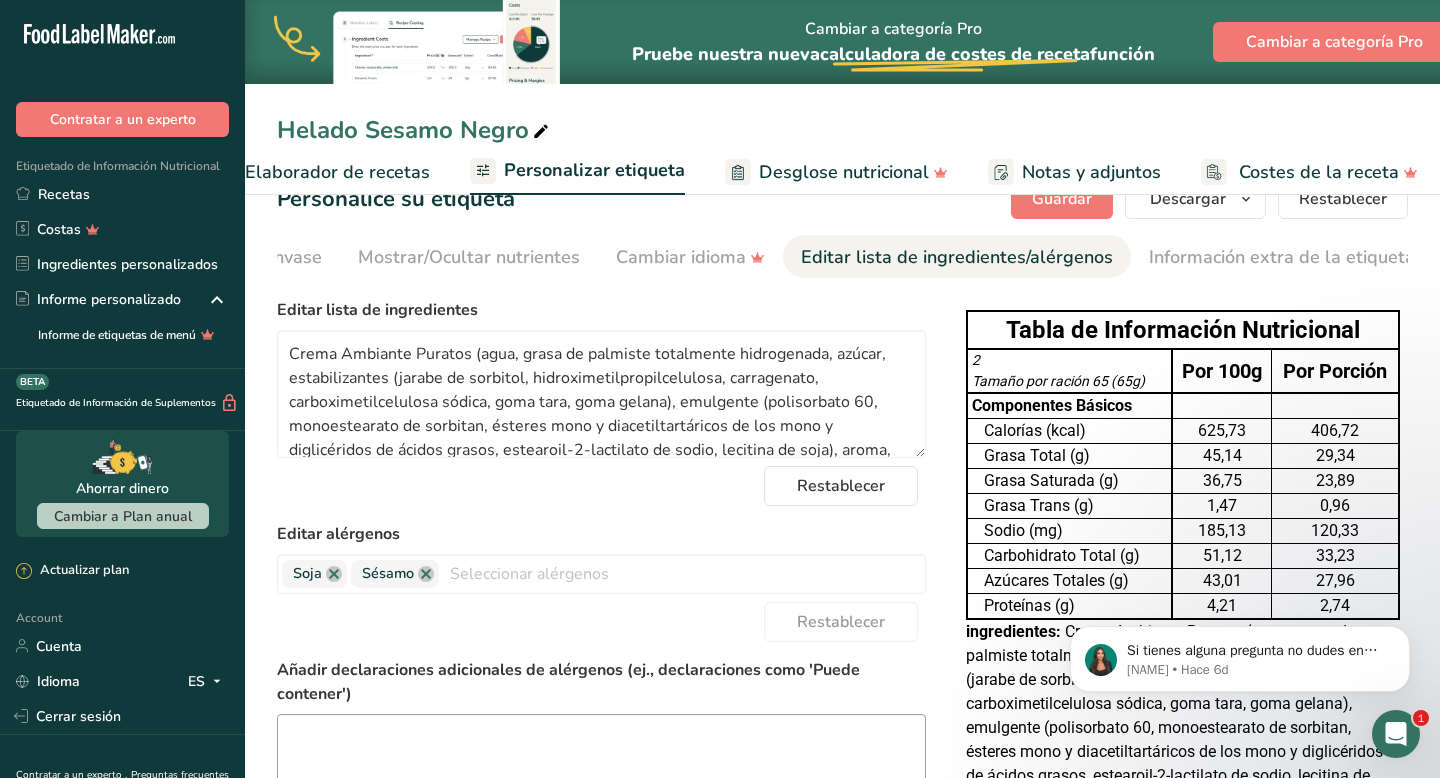 scroll, scrollTop: 0, scrollLeft: 0, axis: both 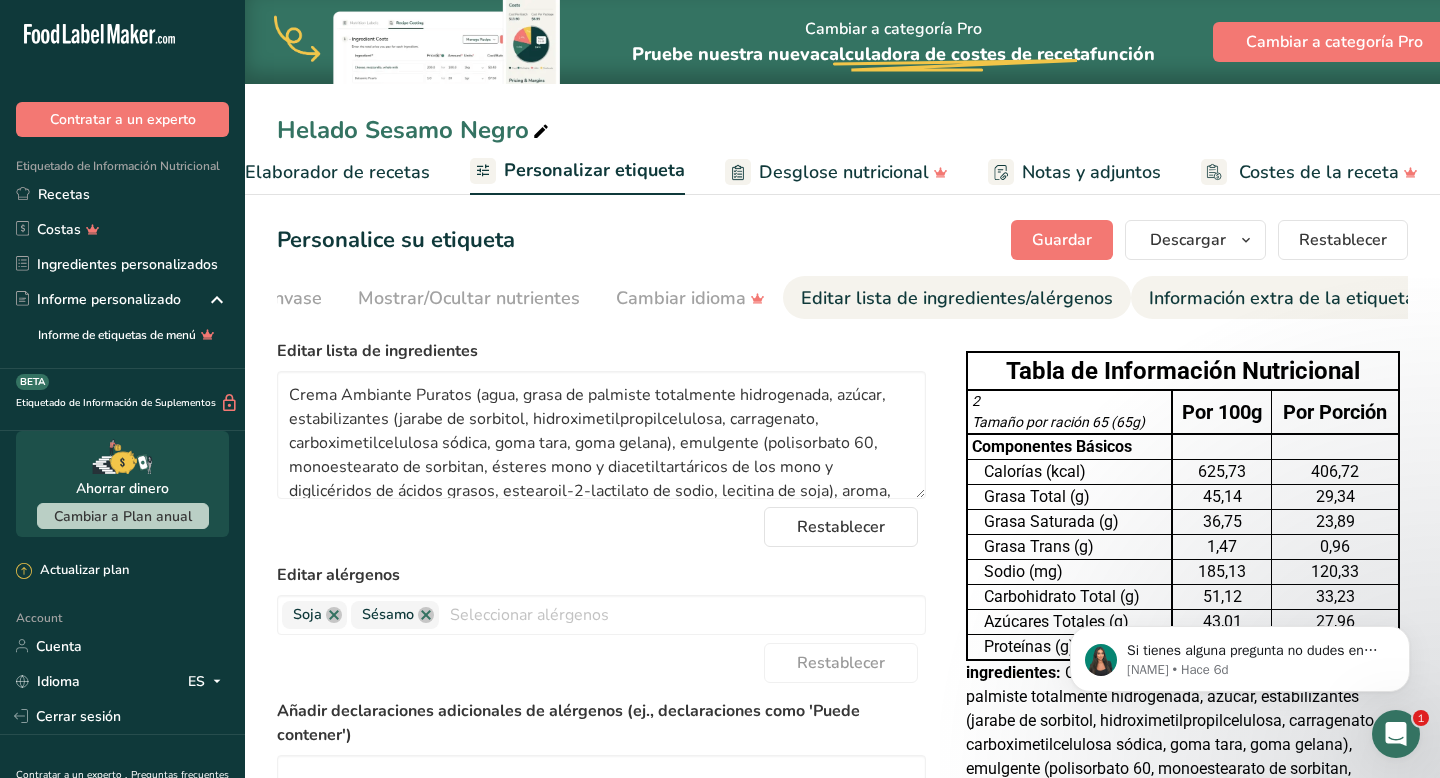 click on "Información extra de la etiqueta" at bounding box center [1282, 298] 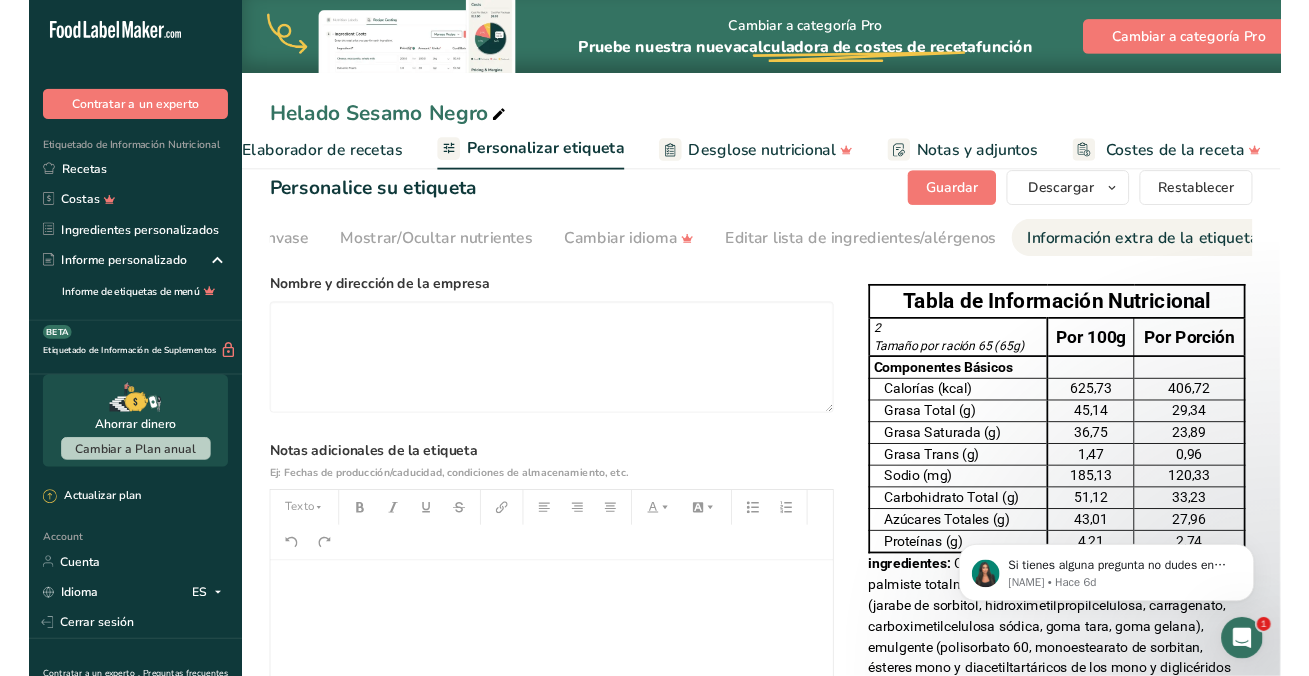 scroll, scrollTop: 21, scrollLeft: 0, axis: vertical 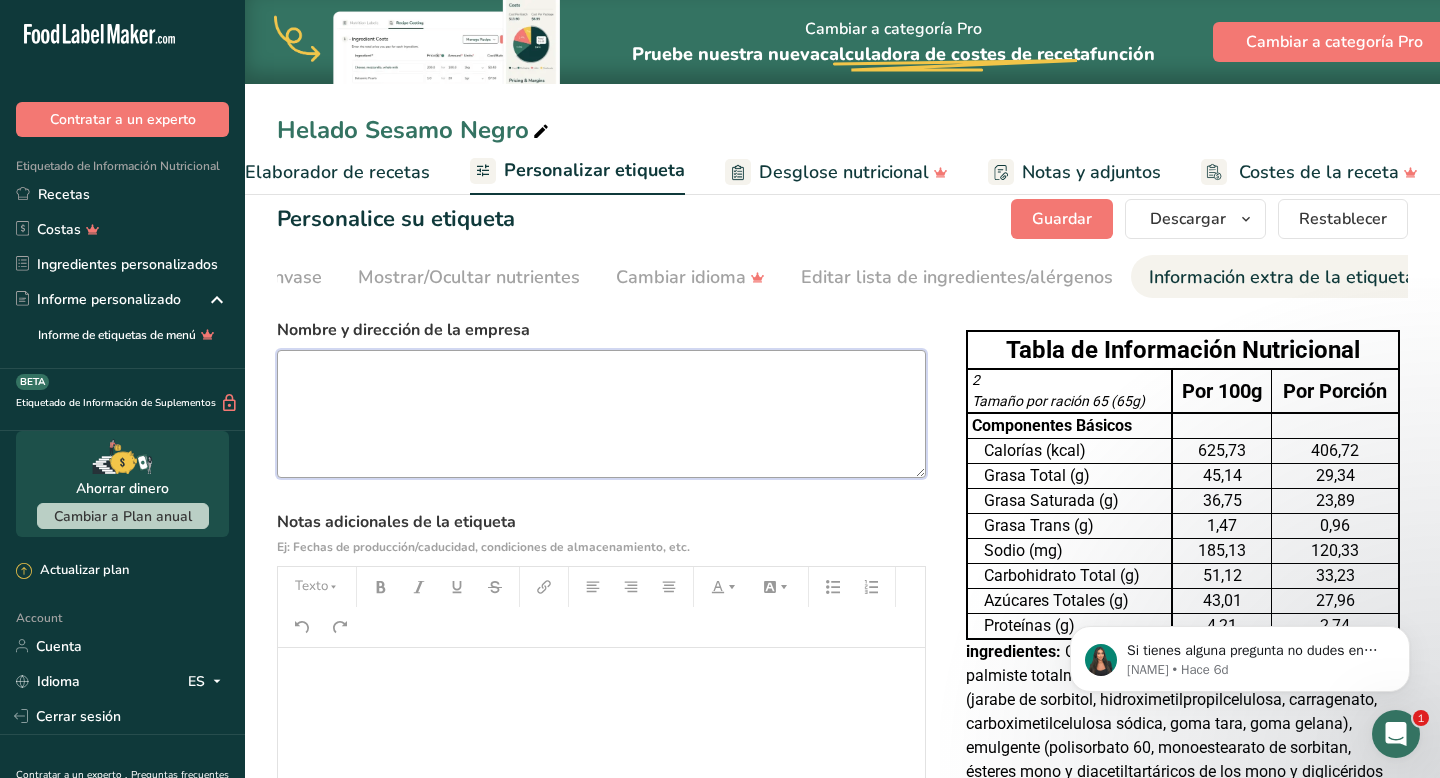 click at bounding box center [601, 414] 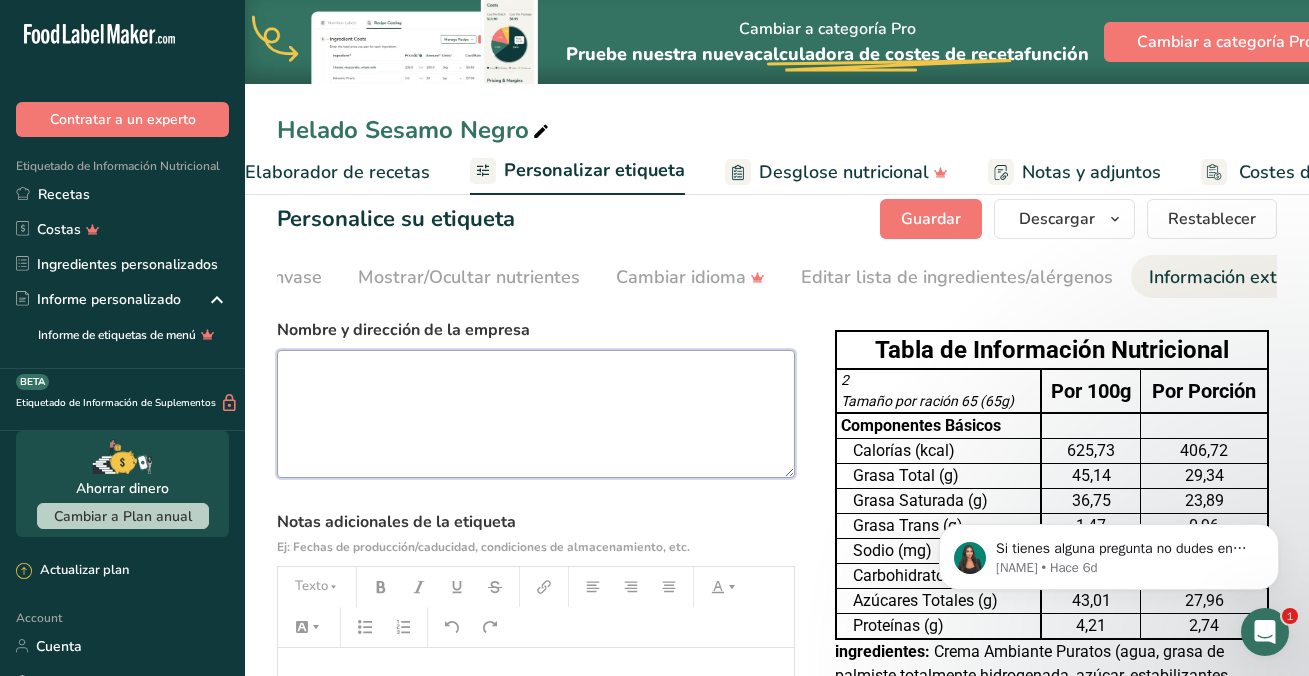 paste on "Elaborado por restaurant cocina [NAME] E.I.R.L.
[NUMBER] [STREET], [CITY], [STATE].
Resolución exenta N° 2513109146 de 07/04/2025
Seremi de Salud RM." 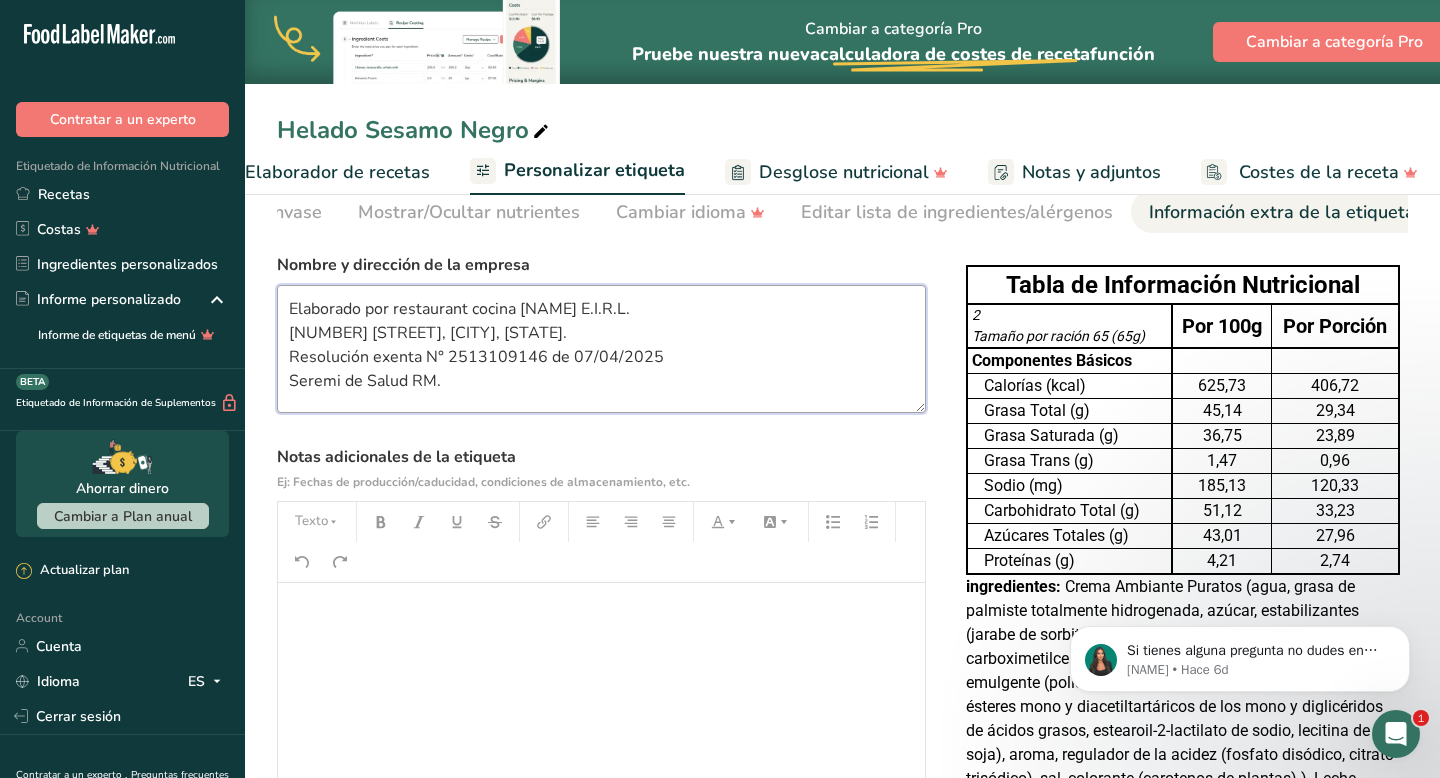 scroll, scrollTop: 348, scrollLeft: 0, axis: vertical 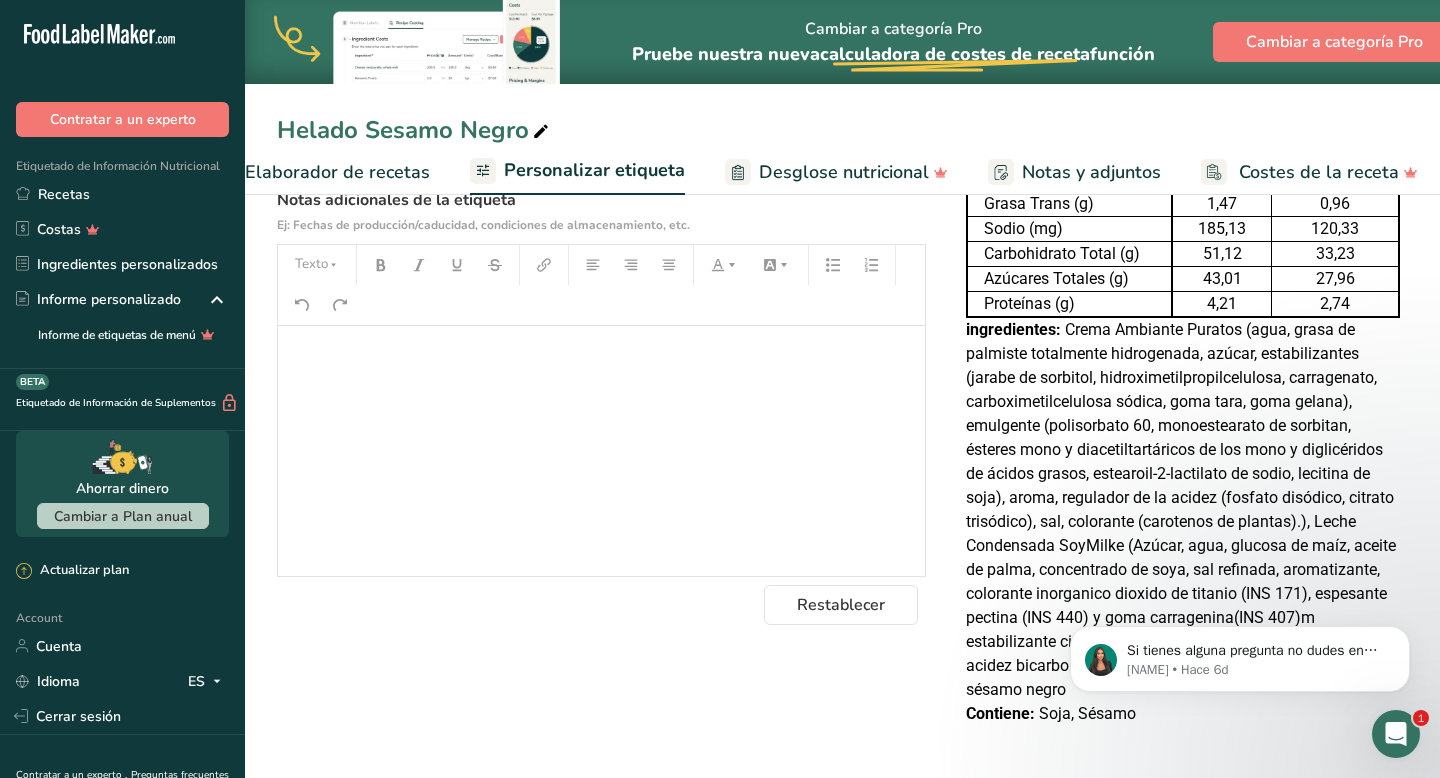 click on "Elija su estilo de etiqueta
Formato tabla (Por 100g y por porción)
EE. UU. (FDA)
Etiqueta estándar FDA
Etiqueta tabular FDA
Etiqueta lineal FDA
Etiqueta simplificada FDA
Etiqueta FDA de dos columnas (Por porción/Por envase)
Etiqueta FDA de dos columnas (Tal como se vende/Tal como se prepara)
Etiqueta estándar FDA agregada
Etiqueta estándar FDA con micronutrientes listados lado a lado
Reino Unido (FSA)
Etiqueta obligatoria del Reino Unido "Parte trasera del envase"
Etiqueta de semáforo del Reino Unido "Parte frontal del envase"
Canadá (CFIA)" at bounding box center [842, 367] 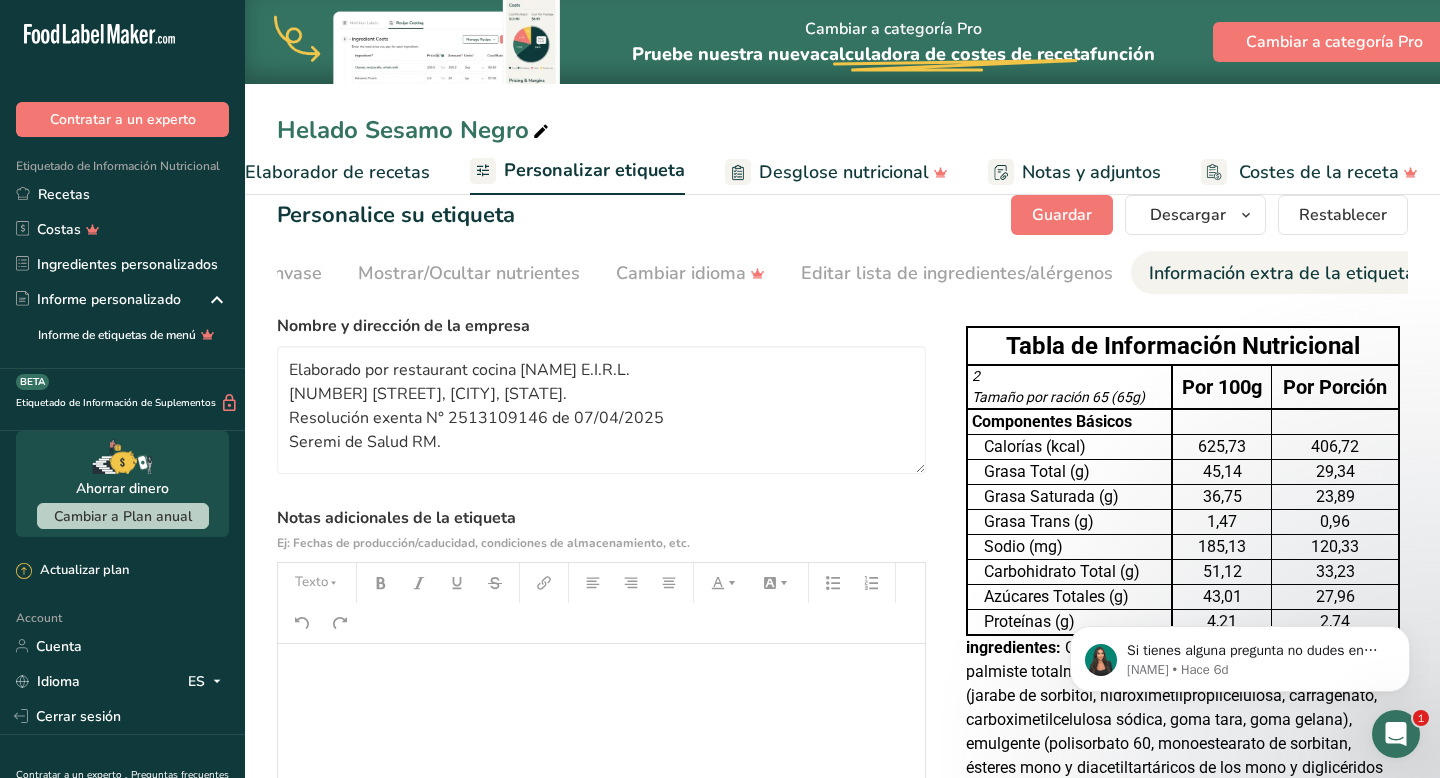 scroll, scrollTop: 0, scrollLeft: 0, axis: both 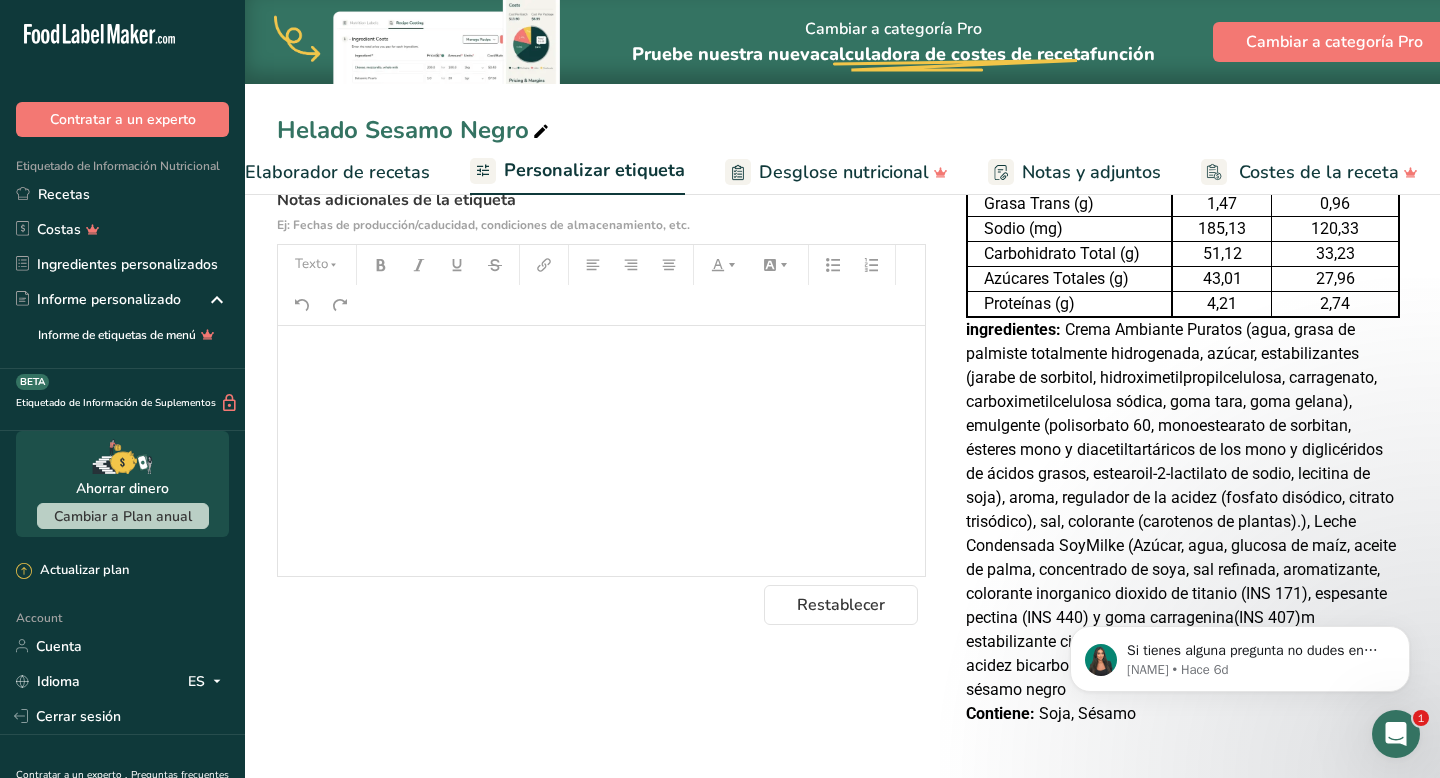 click on "Elija su estilo de etiqueta
Formato tabla (Por 100g y por porción)
EE. UU. (FDA)
Etiqueta estándar FDA
Etiqueta tabular FDA
Etiqueta lineal FDA
Etiqueta simplificada FDA
Etiqueta FDA de dos columnas (Por porción/Por envase)
Etiqueta FDA de dos columnas (Tal como se vende/Tal como se prepara)
Etiqueta estándar FDA agregada
Etiqueta estándar FDA con micronutrientes listados lado a lado
Reino Unido (FSA)
Etiqueta obligatoria del Reino Unido "Parte trasera del envase"
Etiqueta de semáforo del Reino Unido "Parte frontal del envase"
Canadá (CFIA)" at bounding box center (842, 367) 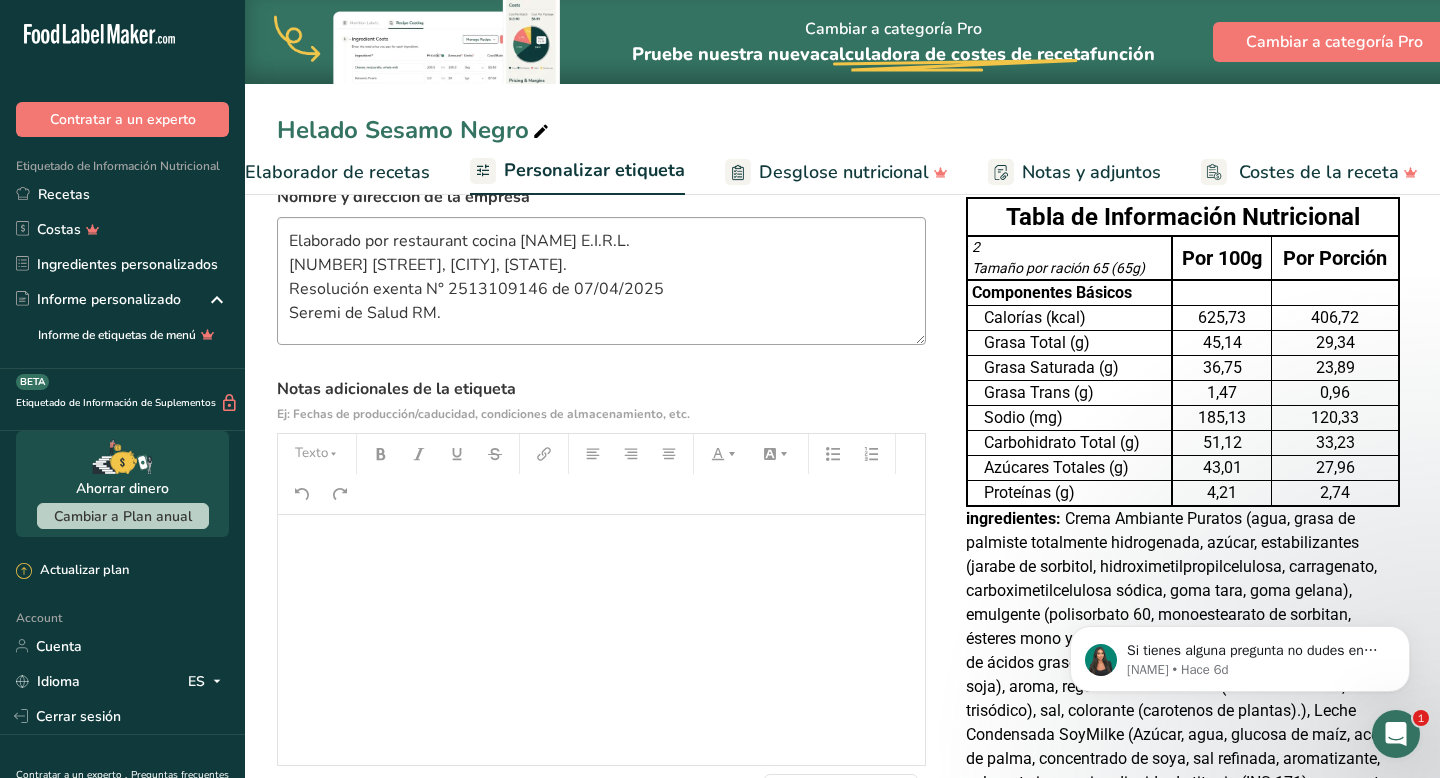 scroll, scrollTop: 155, scrollLeft: 0, axis: vertical 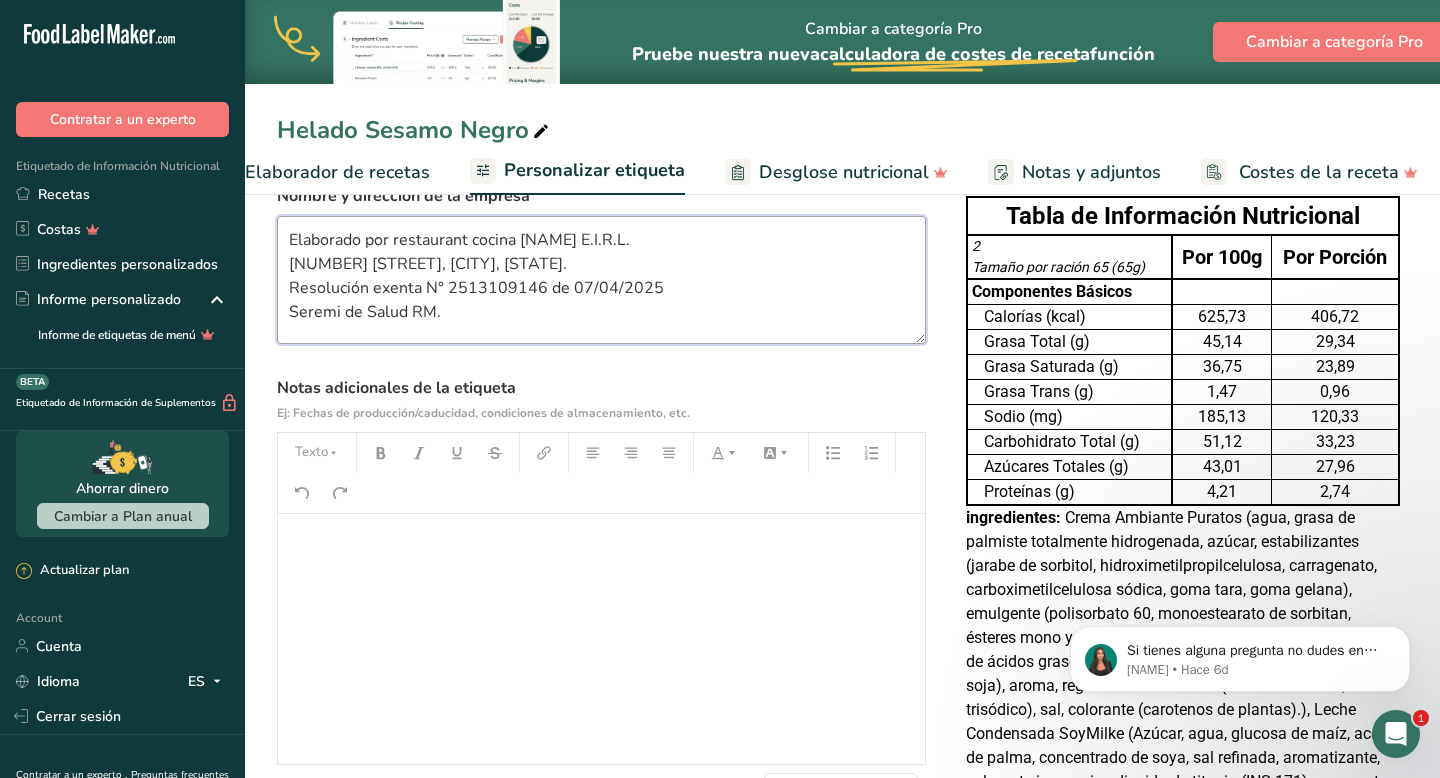 click on "Elaborado por restaurant cocina [NAME] E.I.R.L.
[NUMBER] [STREET], [CITY], [STATE].
Resolución exenta N° 2513109146 de 07/04/2025
Seremi de Salud RM." at bounding box center (601, 280) 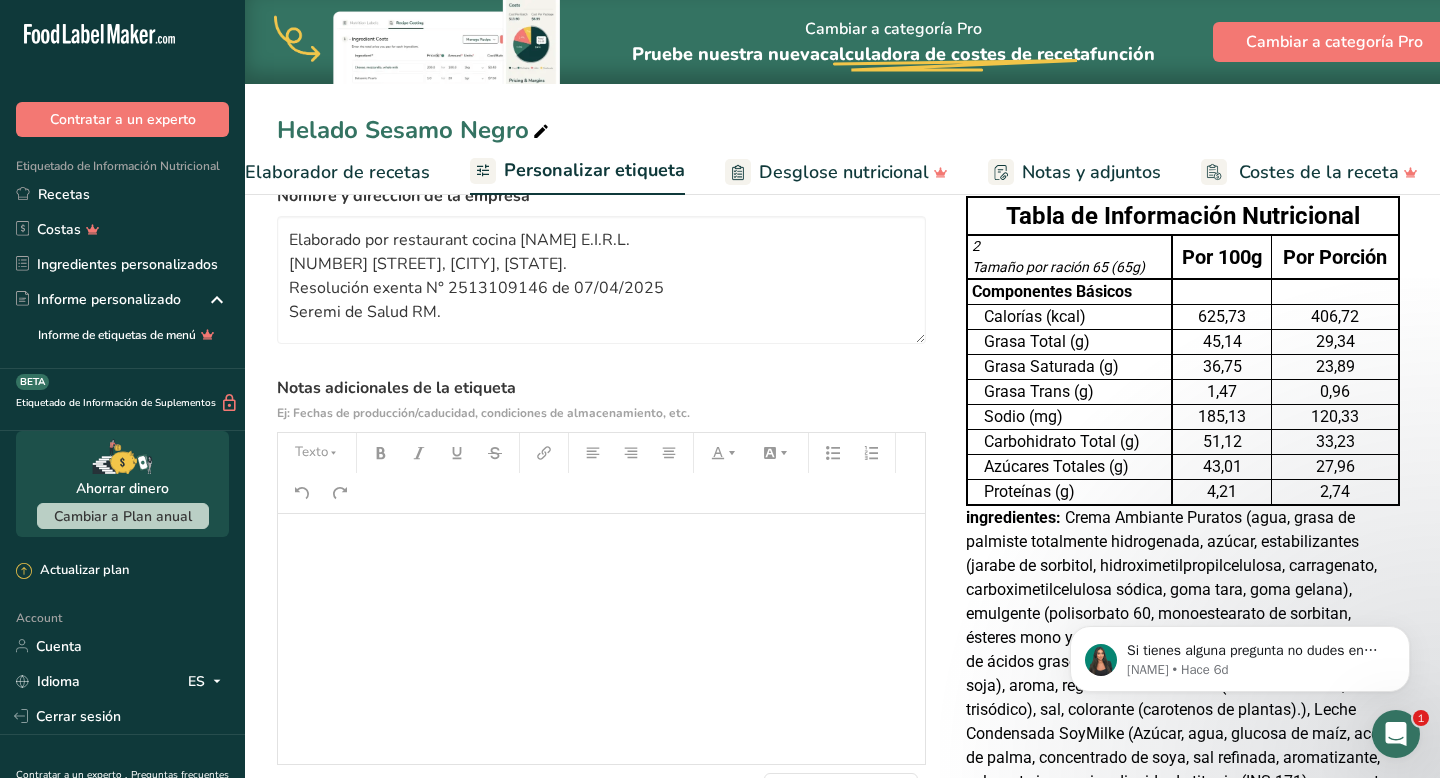 click on "Elija su estilo de etiqueta
Formato tabla (Por 100g y por porción)
EE. UU. (FDA)
Etiqueta estándar FDA
Etiqueta tabular FDA
Etiqueta lineal FDA
Etiqueta simplificada FDA
Etiqueta FDA de dos columnas (Por porción/Por envase)
Etiqueta FDA de dos columnas (Tal como se vende/Tal como se prepara)
Etiqueta estándar FDA agregada
Etiqueta estándar FDA con micronutrientes listados lado a lado
Reino Unido (FSA)
Etiqueta obligatoria del Reino Unido "Parte trasera del envase"
Etiqueta de semáforo del Reino Unido "Parte frontal del envase"
Canadá (CFIA)" at bounding box center (842, 555) 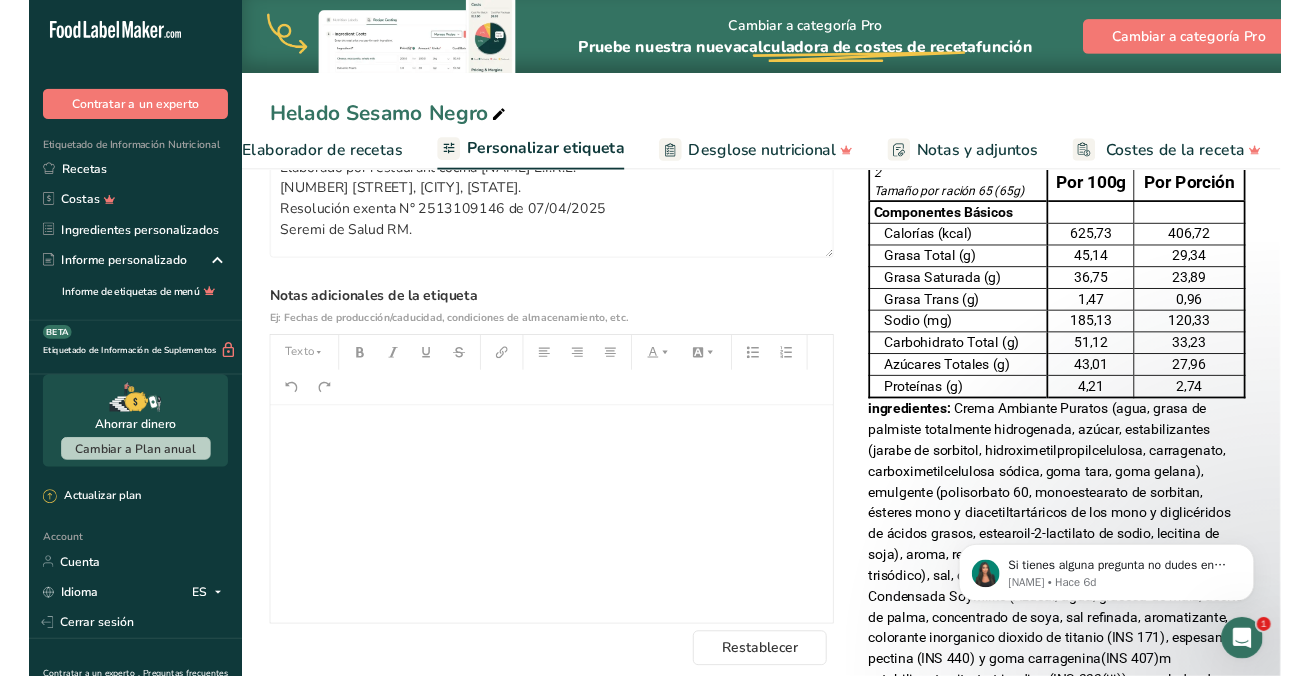 scroll, scrollTop: 0, scrollLeft: 0, axis: both 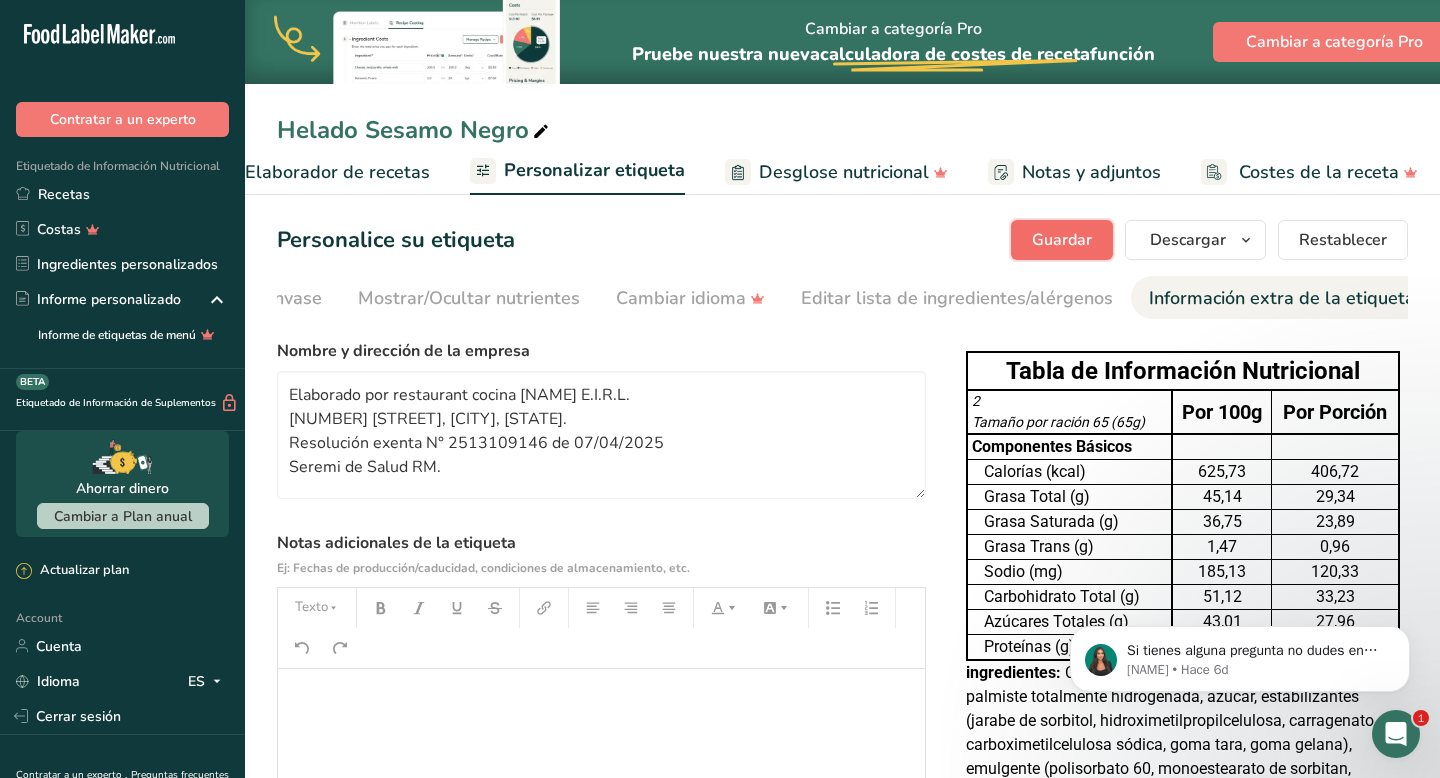 click on "Guardar" at bounding box center (1062, 240) 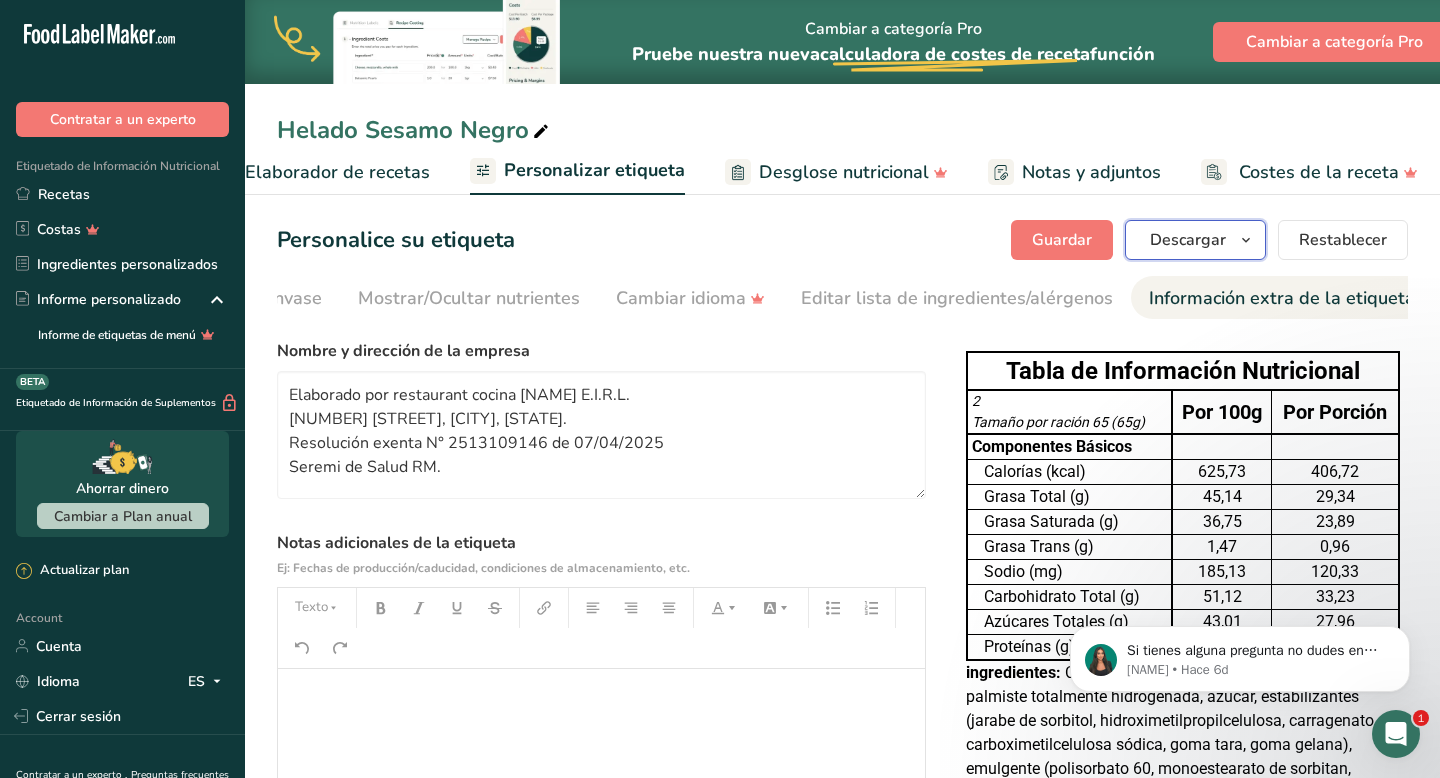 click on "Descargar" at bounding box center (1195, 240) 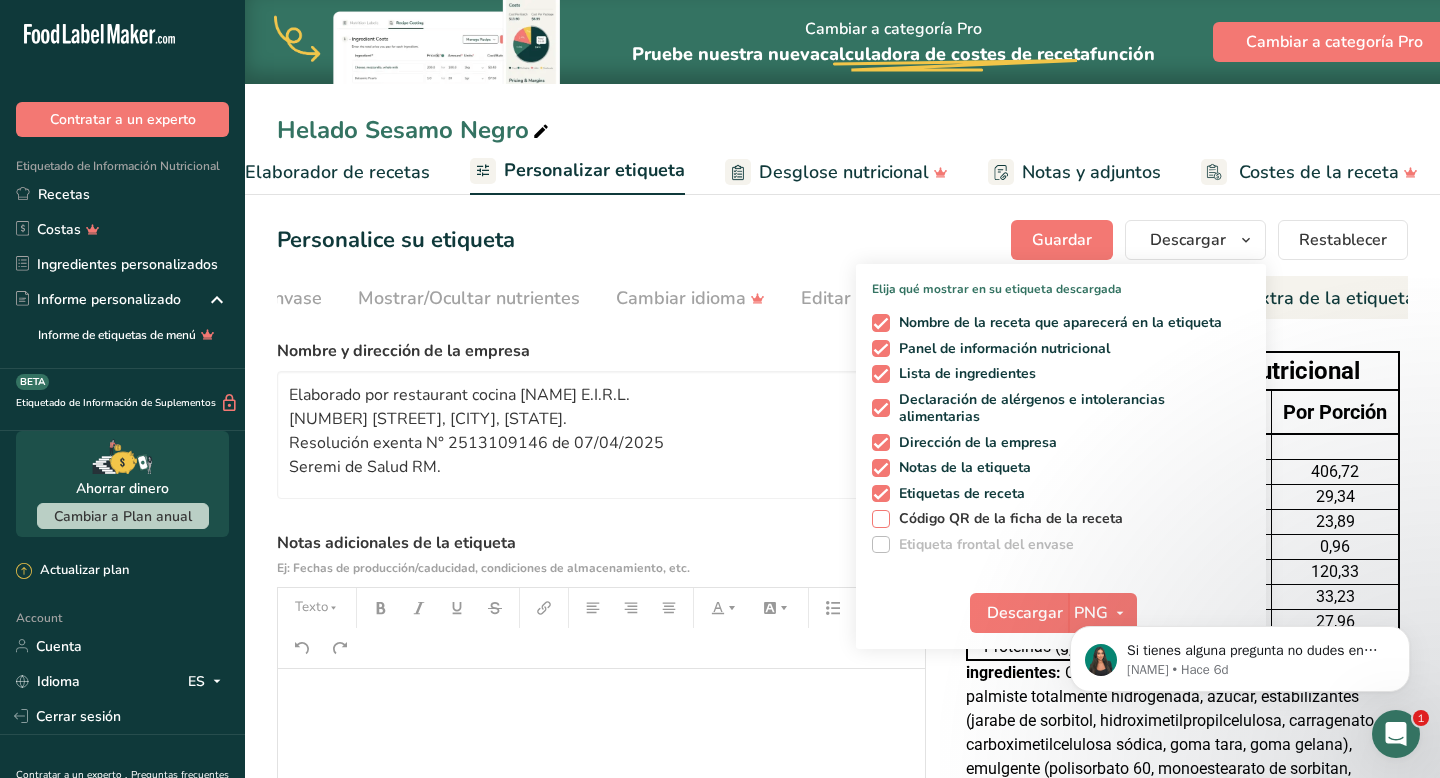 click at bounding box center [881, 519] 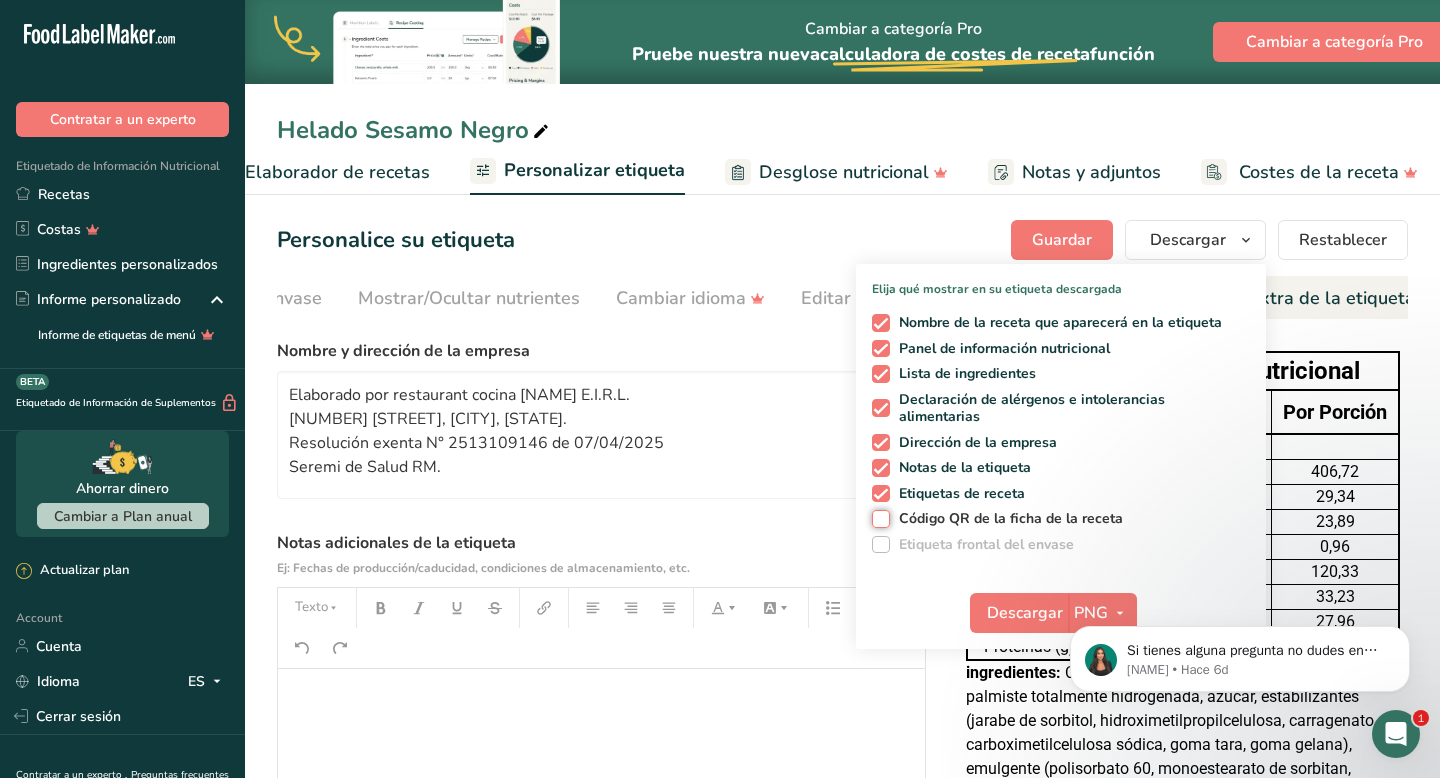 click on "Código QR de la ficha de la receta" at bounding box center [878, 518] 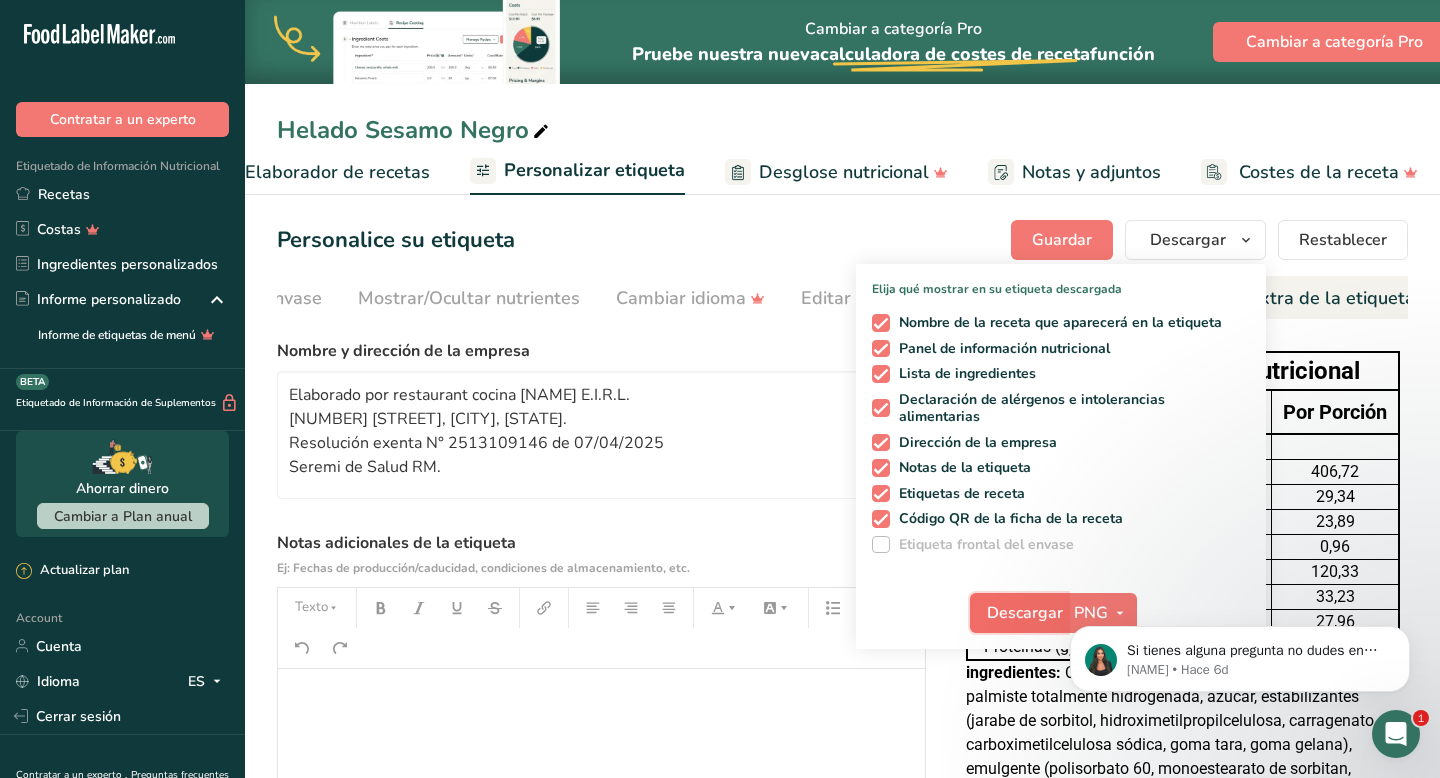 click on "Descargar" at bounding box center [1025, 613] 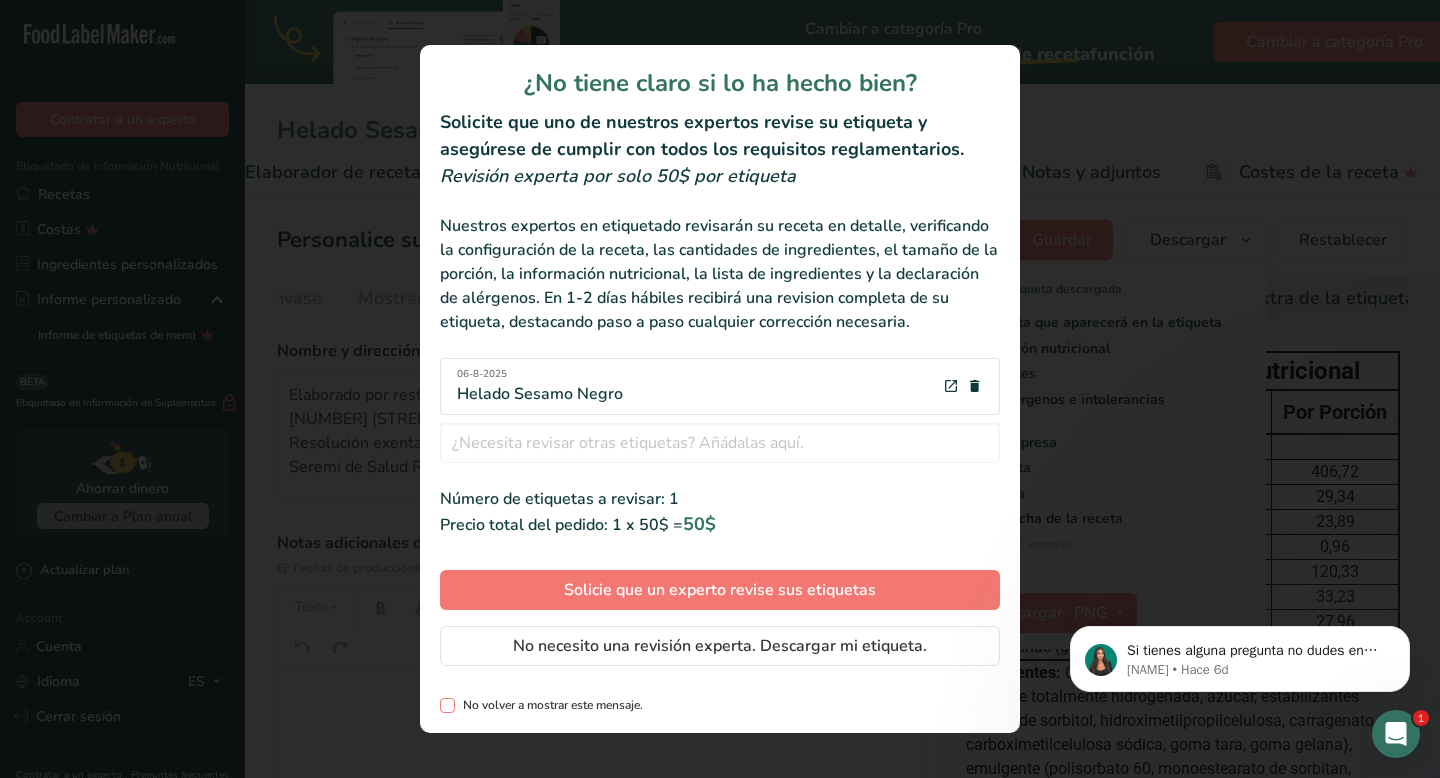 click at bounding box center [447, 705] 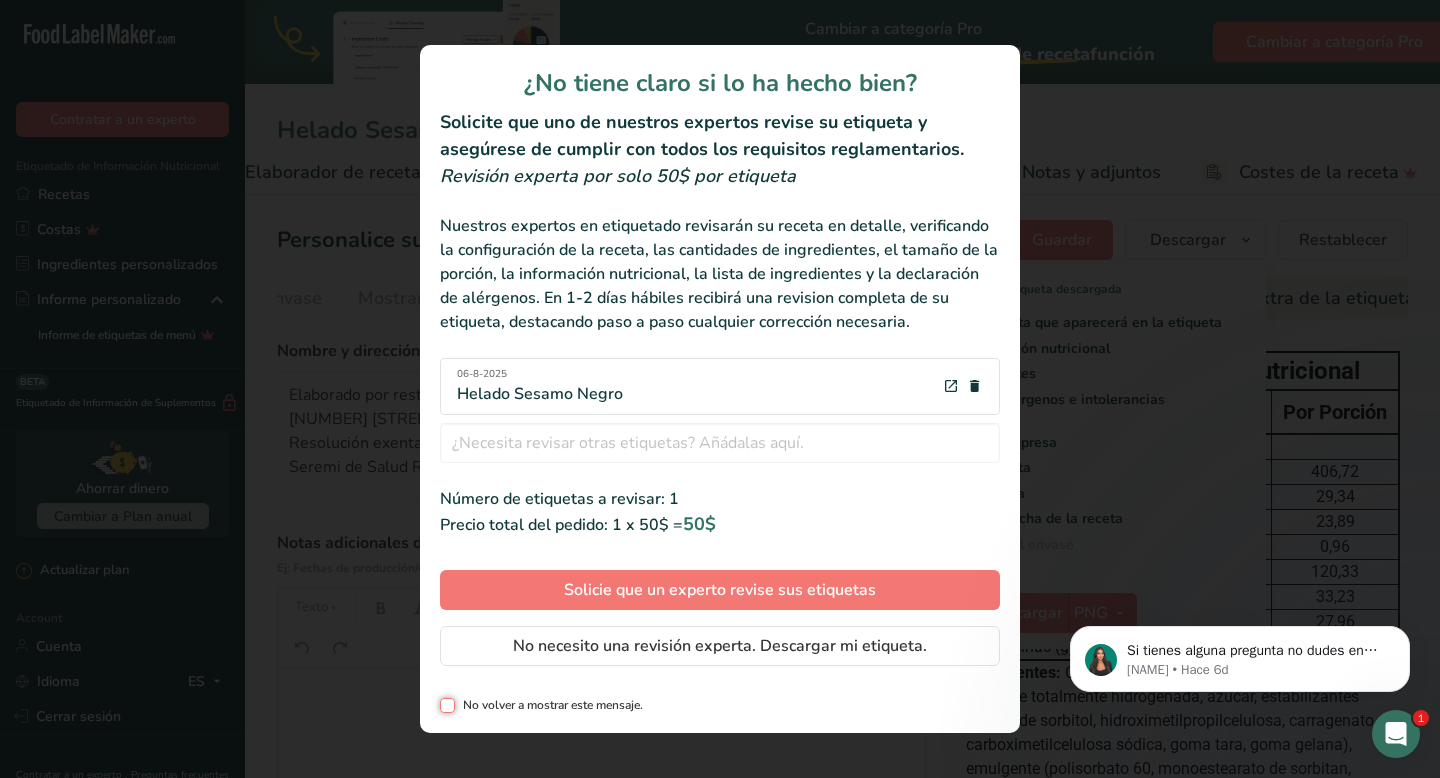 click on "No volver a mostrar este mensaje." at bounding box center (446, 705) 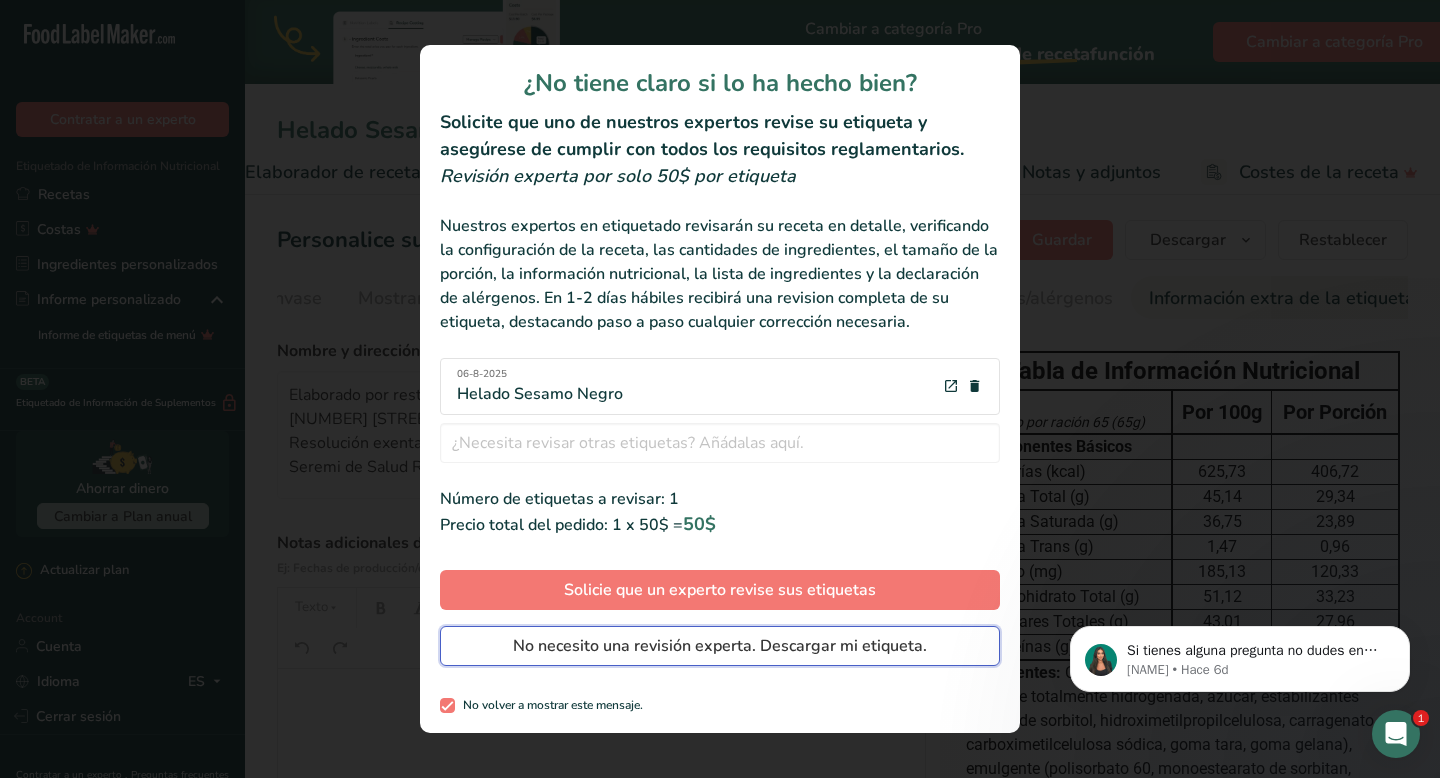 click on "No necesito una revisión experta. Descargar mi etiqueta." at bounding box center (720, 646) 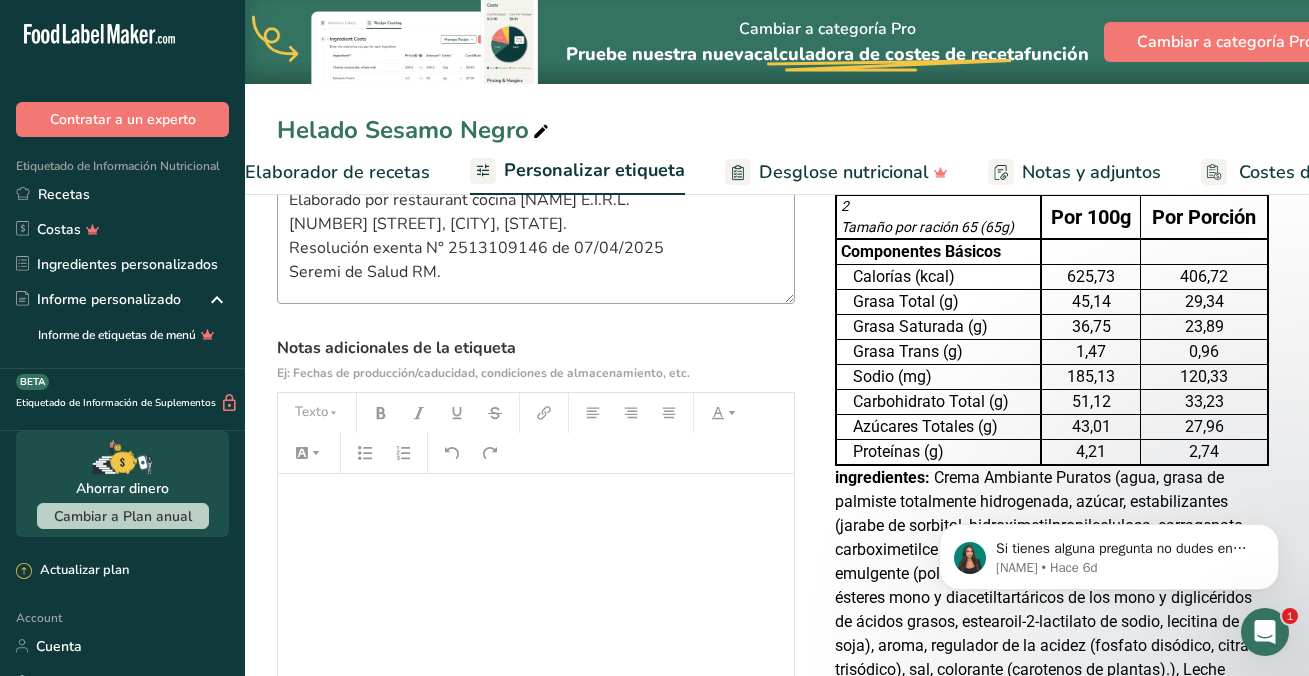 scroll, scrollTop: 0, scrollLeft: 0, axis: both 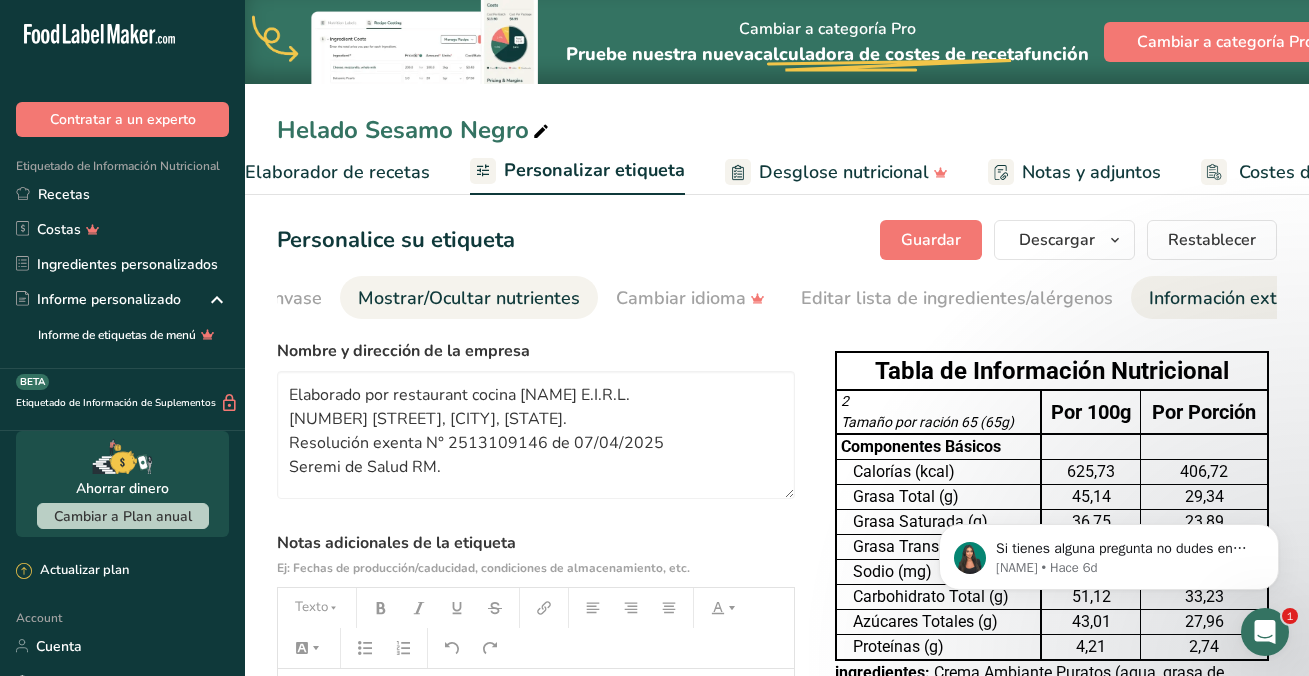 click on "Mostrar/Ocultar nutrientes" at bounding box center [469, 298] 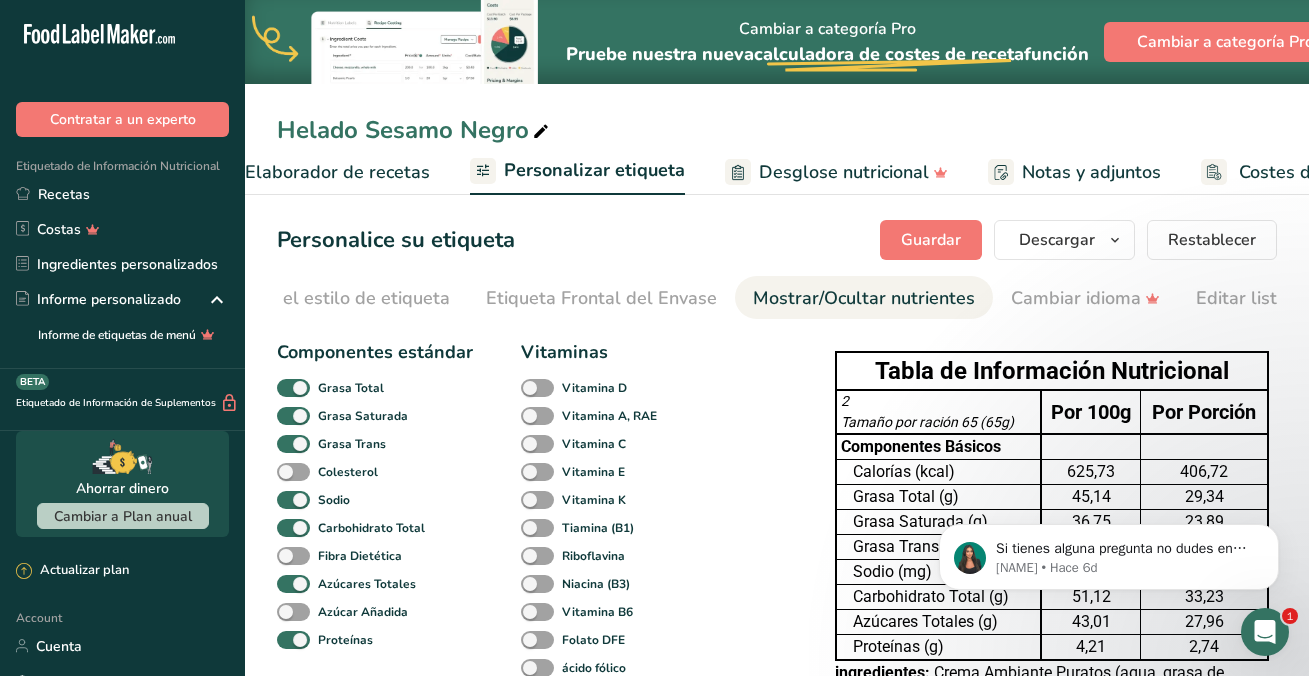 scroll, scrollTop: 0, scrollLeft: 31, axis: horizontal 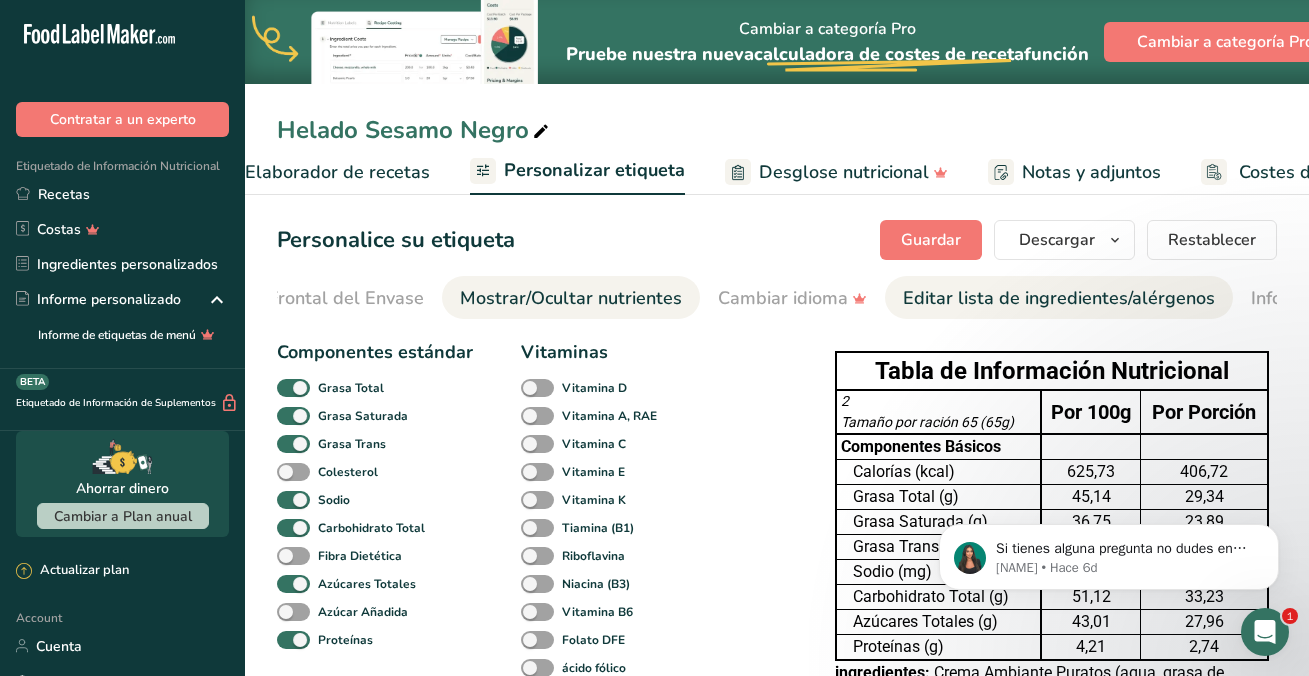 click on "Editar lista de ingredientes/alérgenos" at bounding box center (1059, 298) 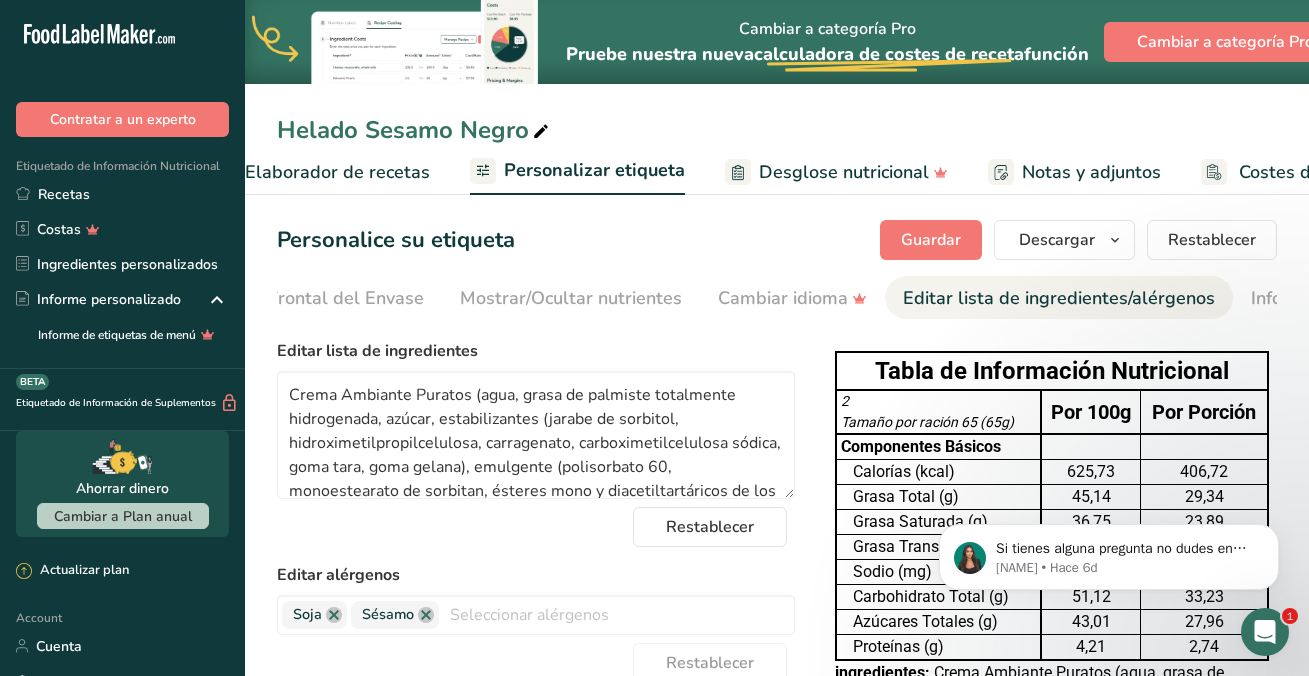 scroll, scrollTop: 0, scrollLeft: 578, axis: horizontal 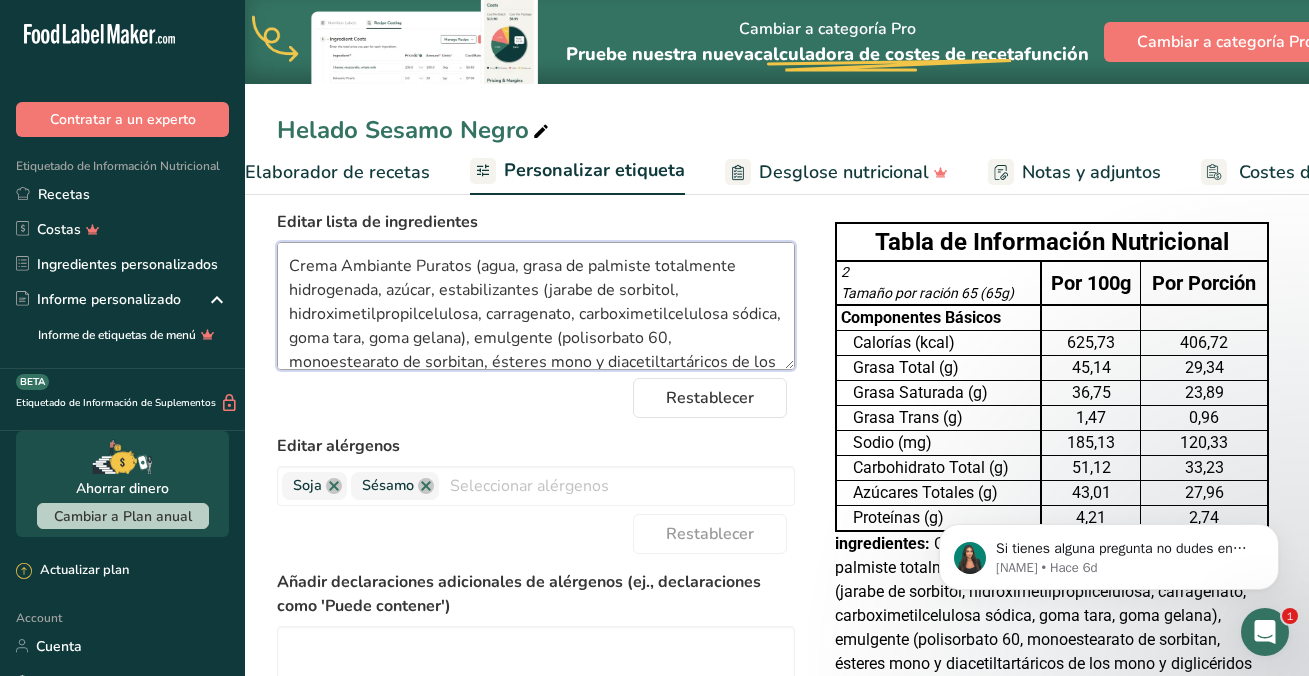 click on "Crema Ambiante Puratos (agua, grasa de palmiste totalmente hidrogenada, azúcar, estabilizantes (jarabe de sorbitol, hidroximetilpropilcelulosa, carragenato, carboximetilcelulosa sódica, goma tara, goma gelana), emulgente (polisorbato 60, monoestearato de sorbitan, ésteres mono y diacetiltartáricos de los mono y diglicéridos de ácidos grasos, estearoil-2-lactilato de sodio, lecitina de soja), aroma, regulador de la acidez (fosfato disódico, citrato trisódico), sal, colorante (carotenos de plantas).), Leche Condensada SoyMilke (Azúcar, agua, glucosa de maíz, aceite de palma, concentrado de soya, sal refinada, aromatizante, colorante inorganico dioxido de titanio (INS 171), espesante pectina (INS 440) y goma carragenina(INS 407)m estabilizante citrato trisodico (INS 333(iii)) y regulador de acidez bicarbonato de sodio (INS 500(iii))), Semilla de sésamo negro" at bounding box center (536, 306) 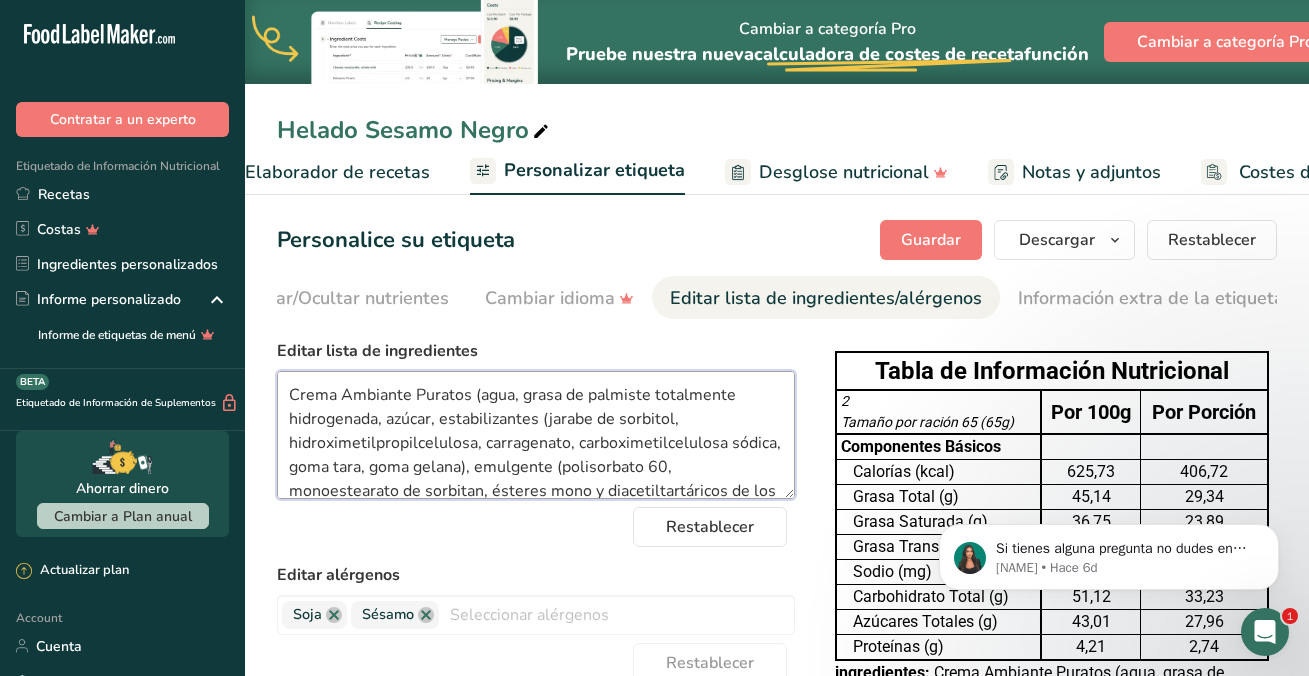 drag, startPoint x: 290, startPoint y: 394, endPoint x: 325, endPoint y: 396, distance: 35.057095 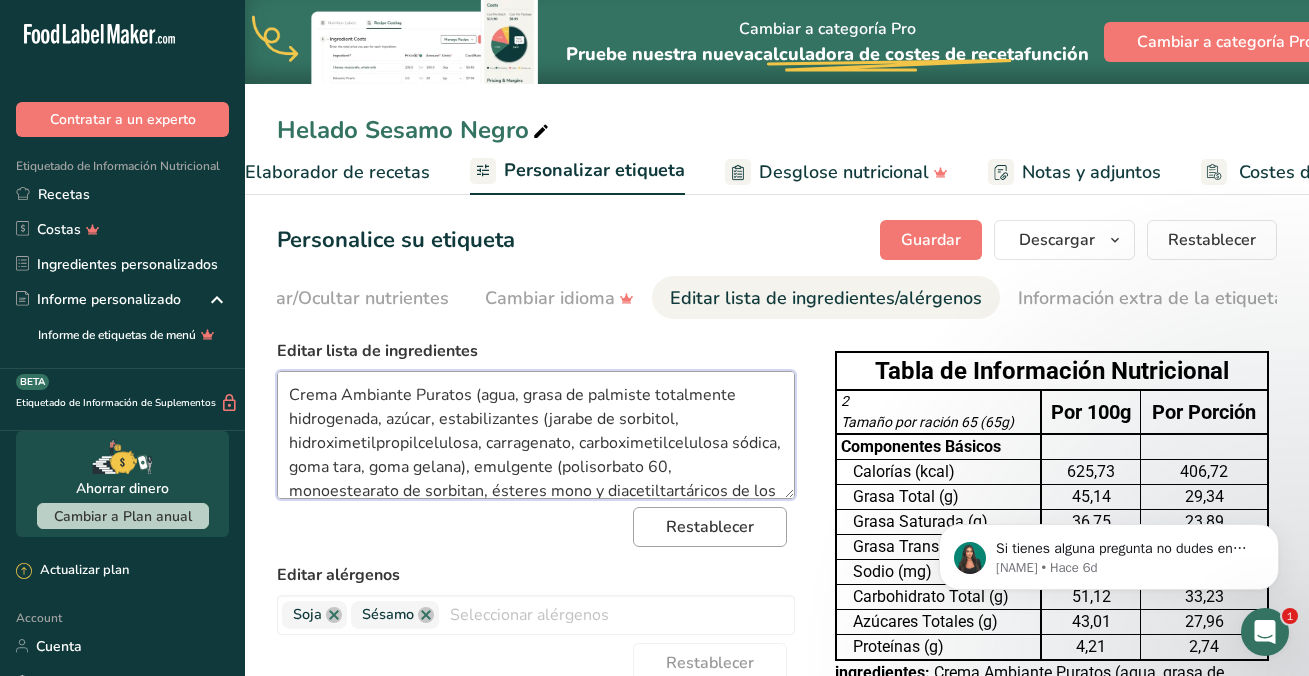 scroll, scrollTop: 232, scrollLeft: 0, axis: vertical 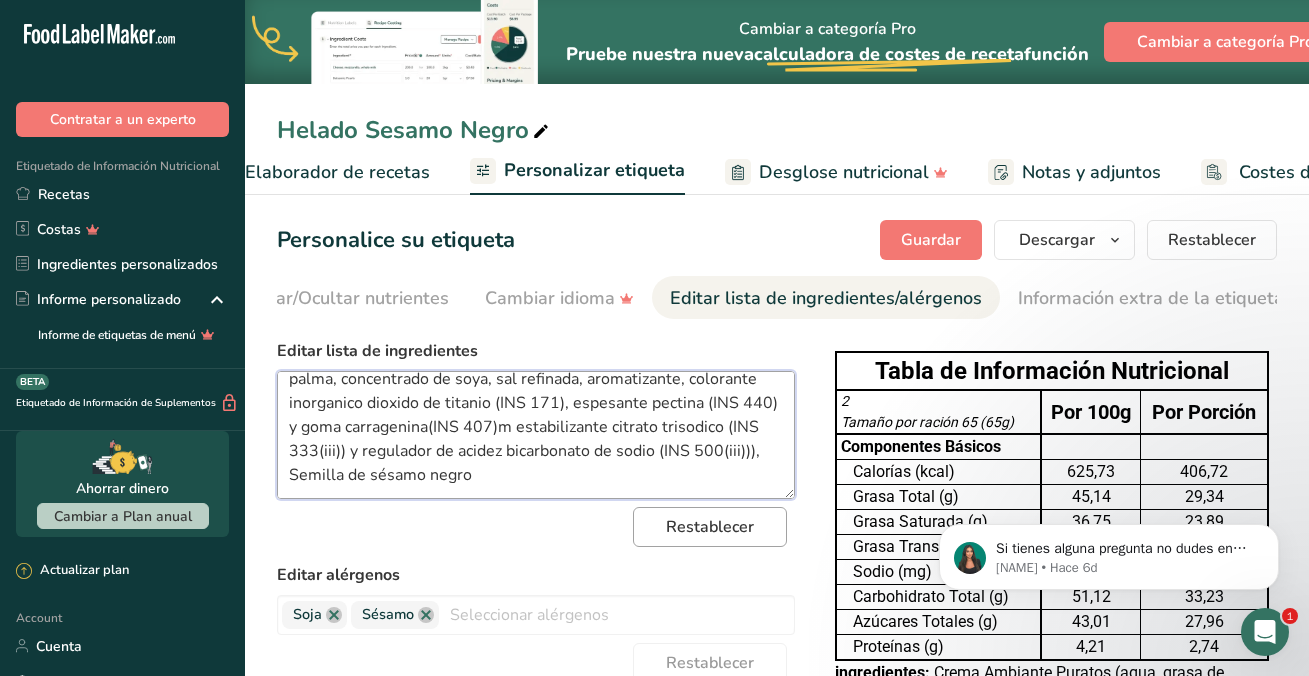 drag, startPoint x: 285, startPoint y: 392, endPoint x: 652, endPoint y: 533, distance: 393.1539 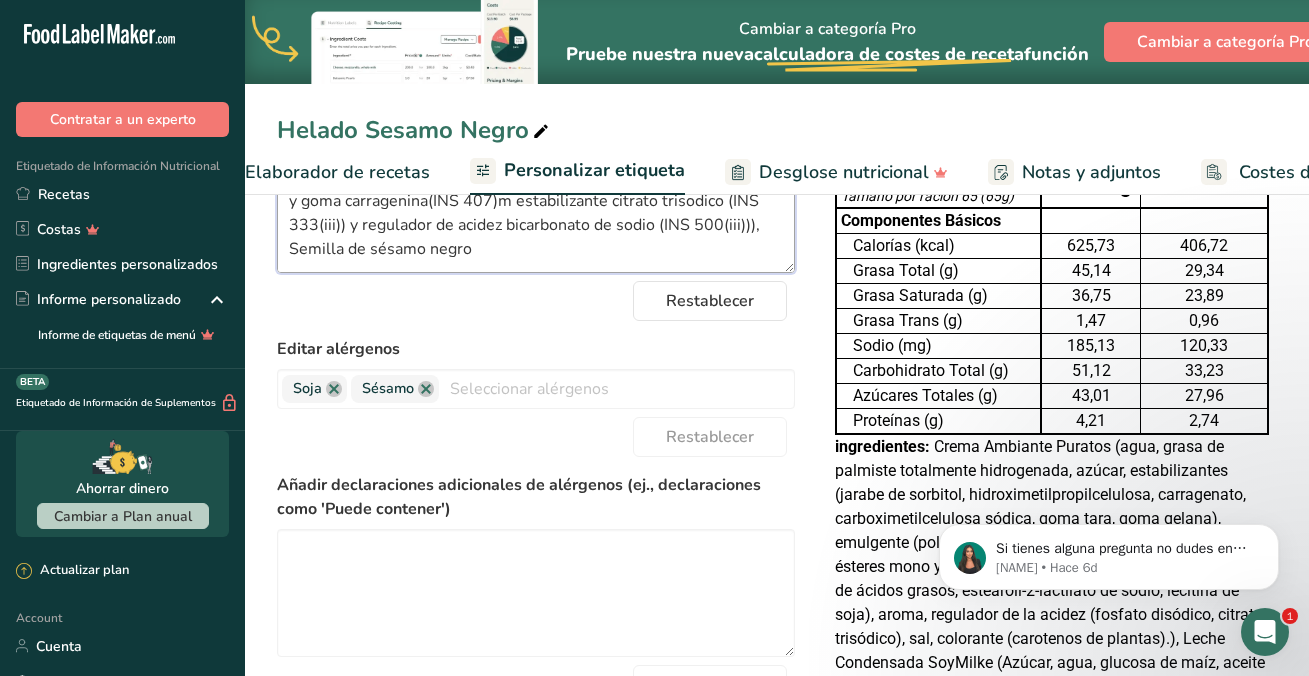 scroll, scrollTop: 225, scrollLeft: 0, axis: vertical 